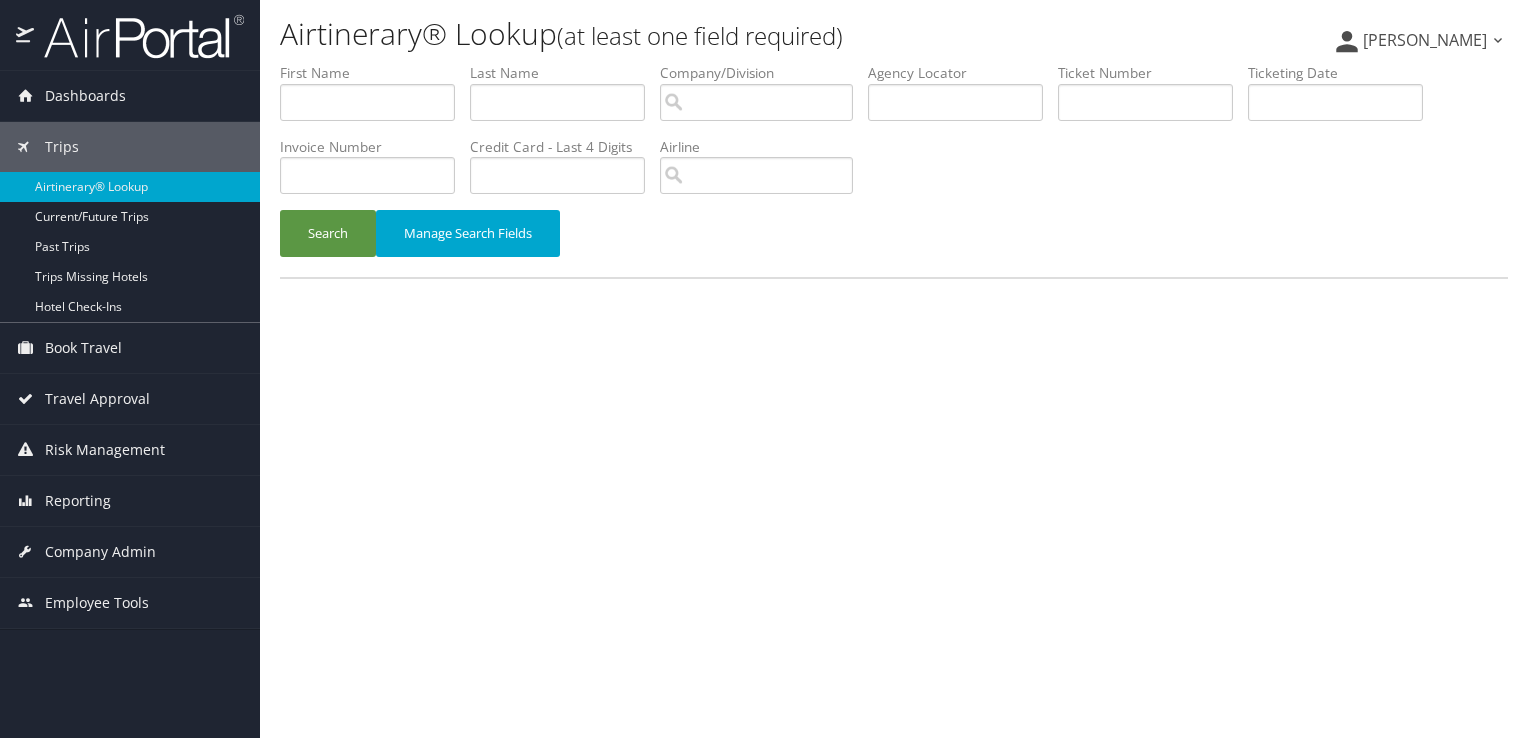 scroll, scrollTop: 0, scrollLeft: 0, axis: both 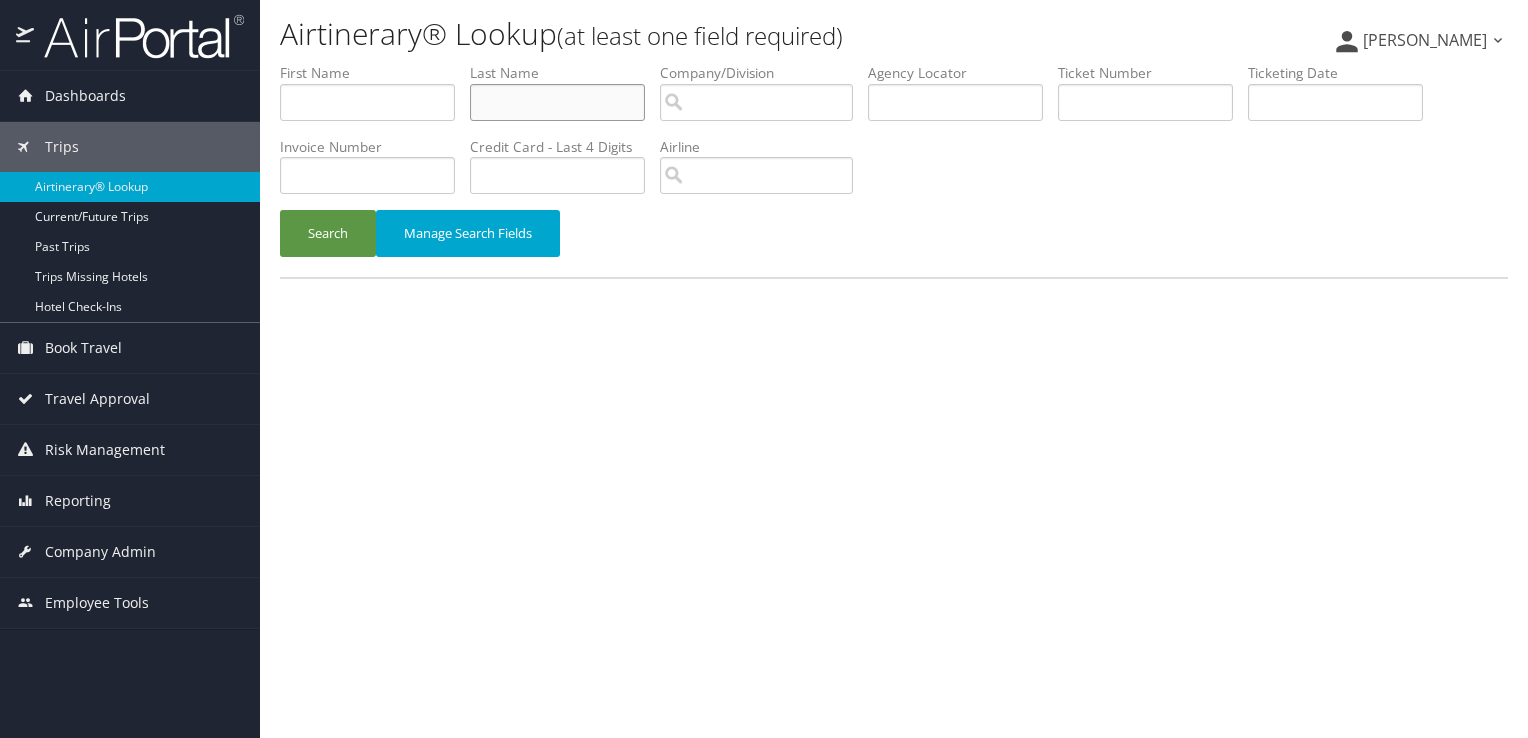 click at bounding box center [557, 102] 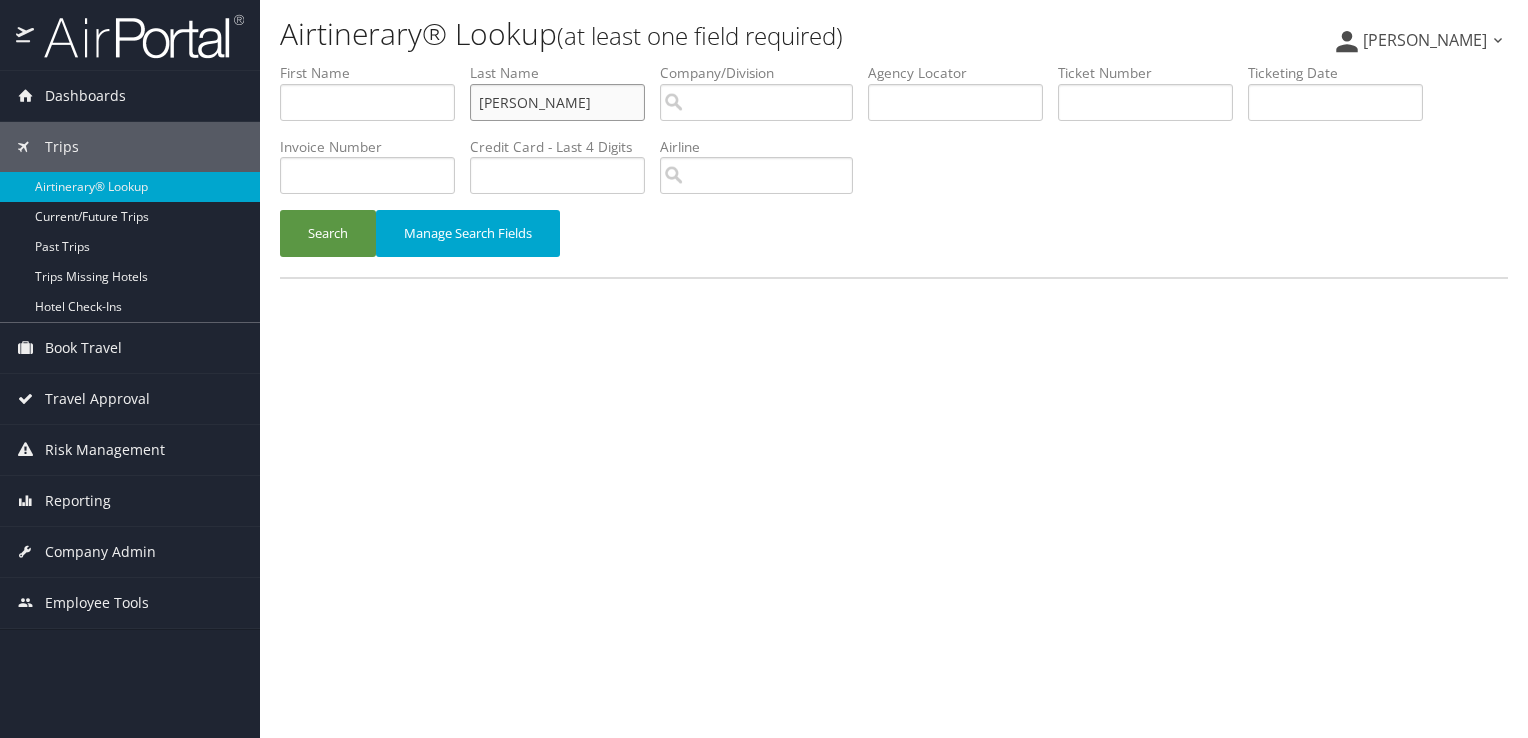 click on "Search" at bounding box center [328, 233] 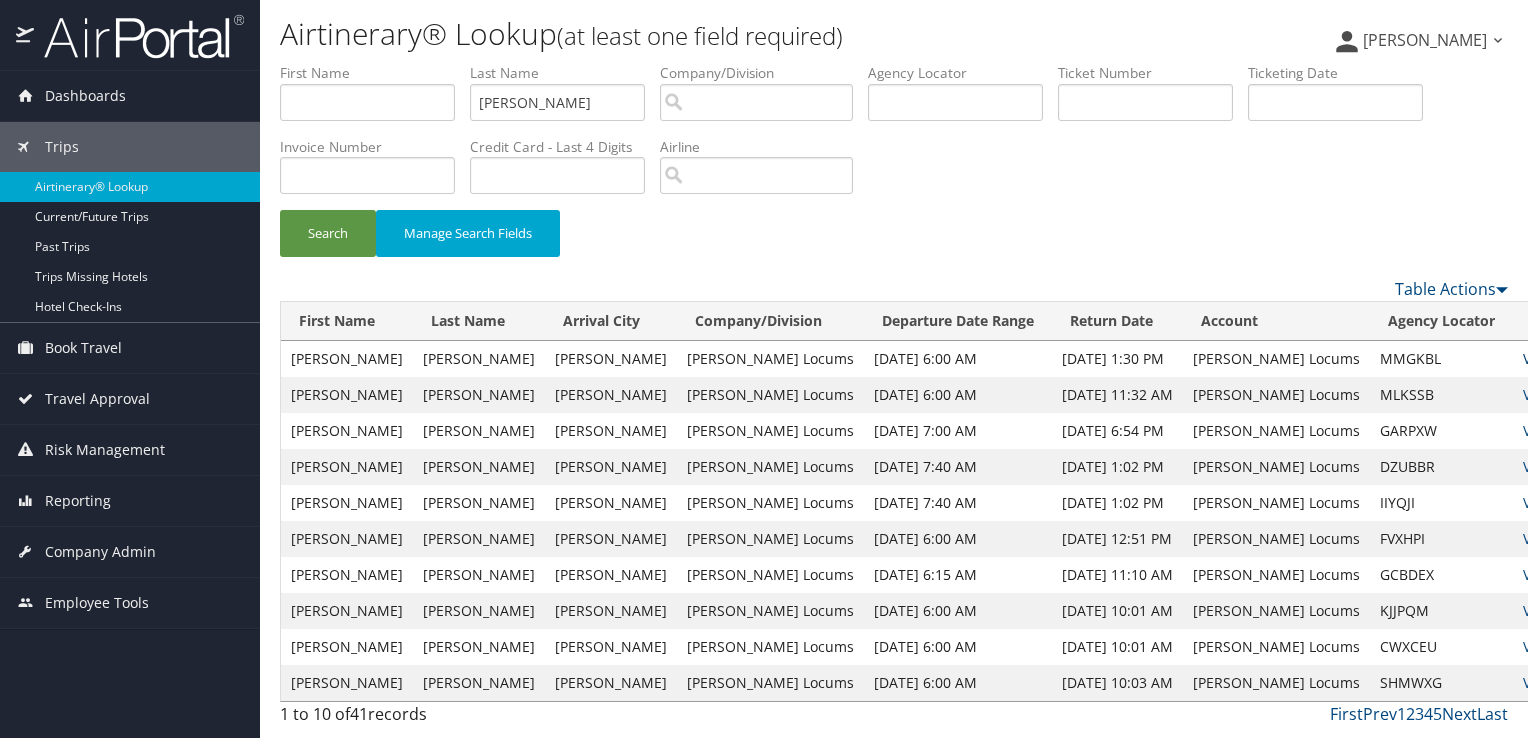 click on "View" at bounding box center (1538, 358) 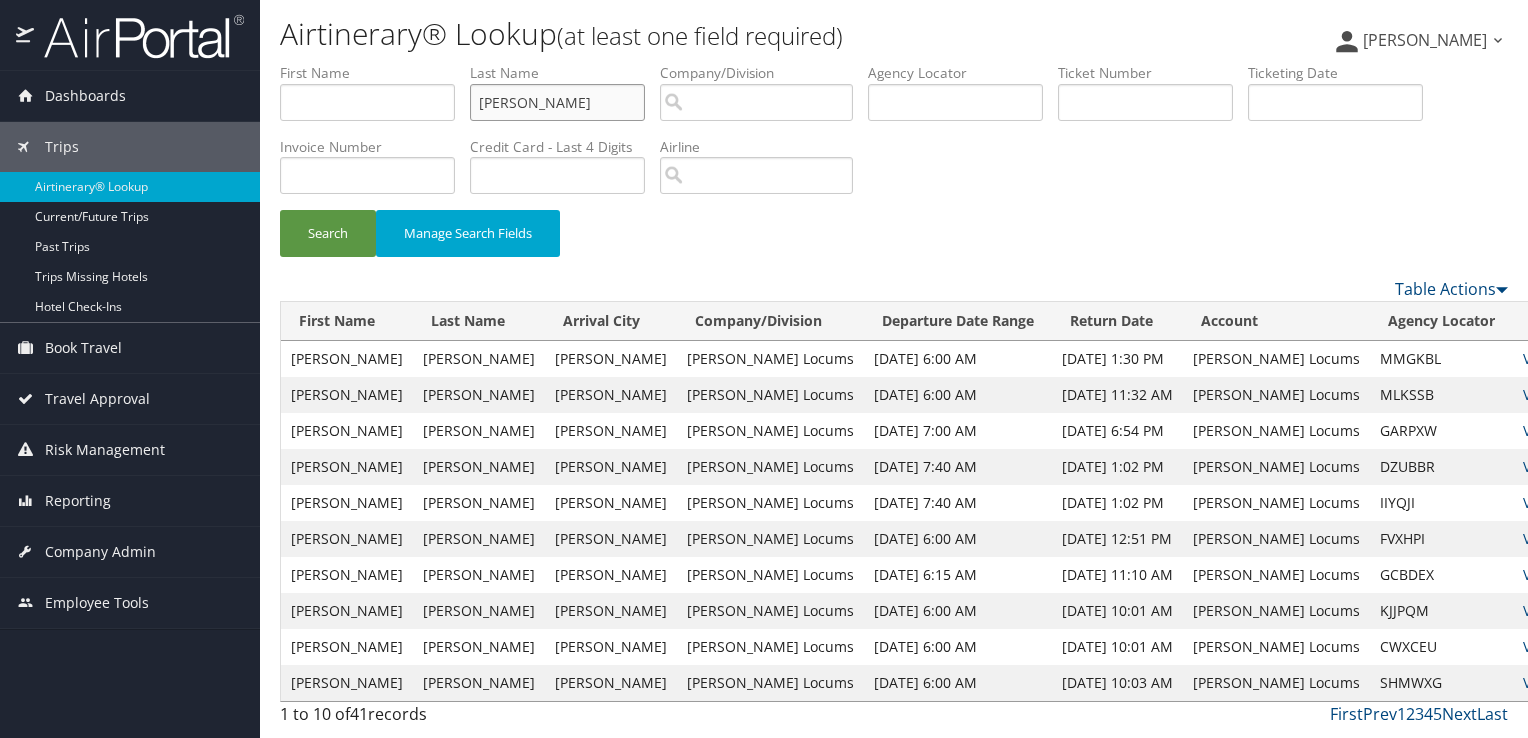 drag, startPoint x: 568, startPoint y: 108, endPoint x: 441, endPoint y: 108, distance: 127 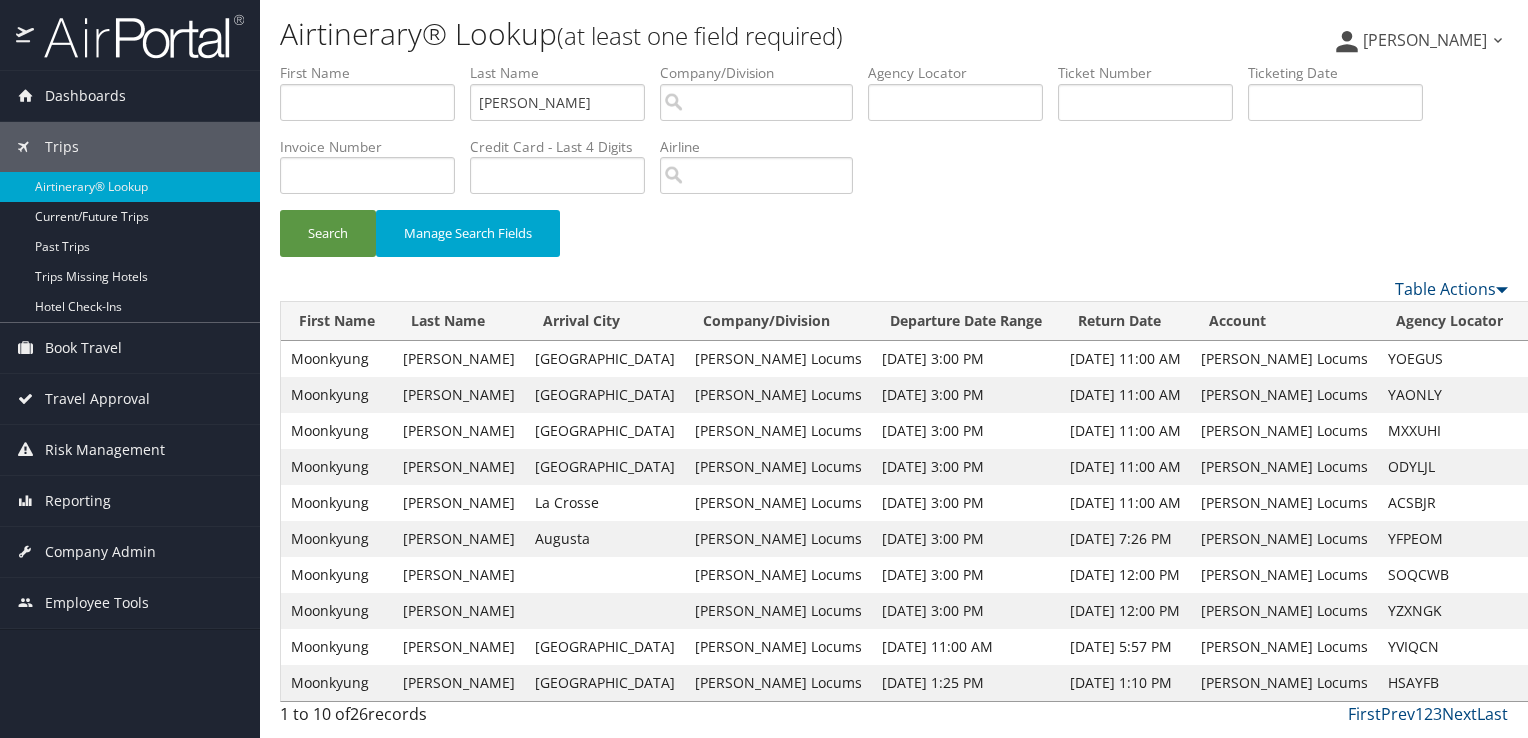 click on "View" at bounding box center (1546, 538) 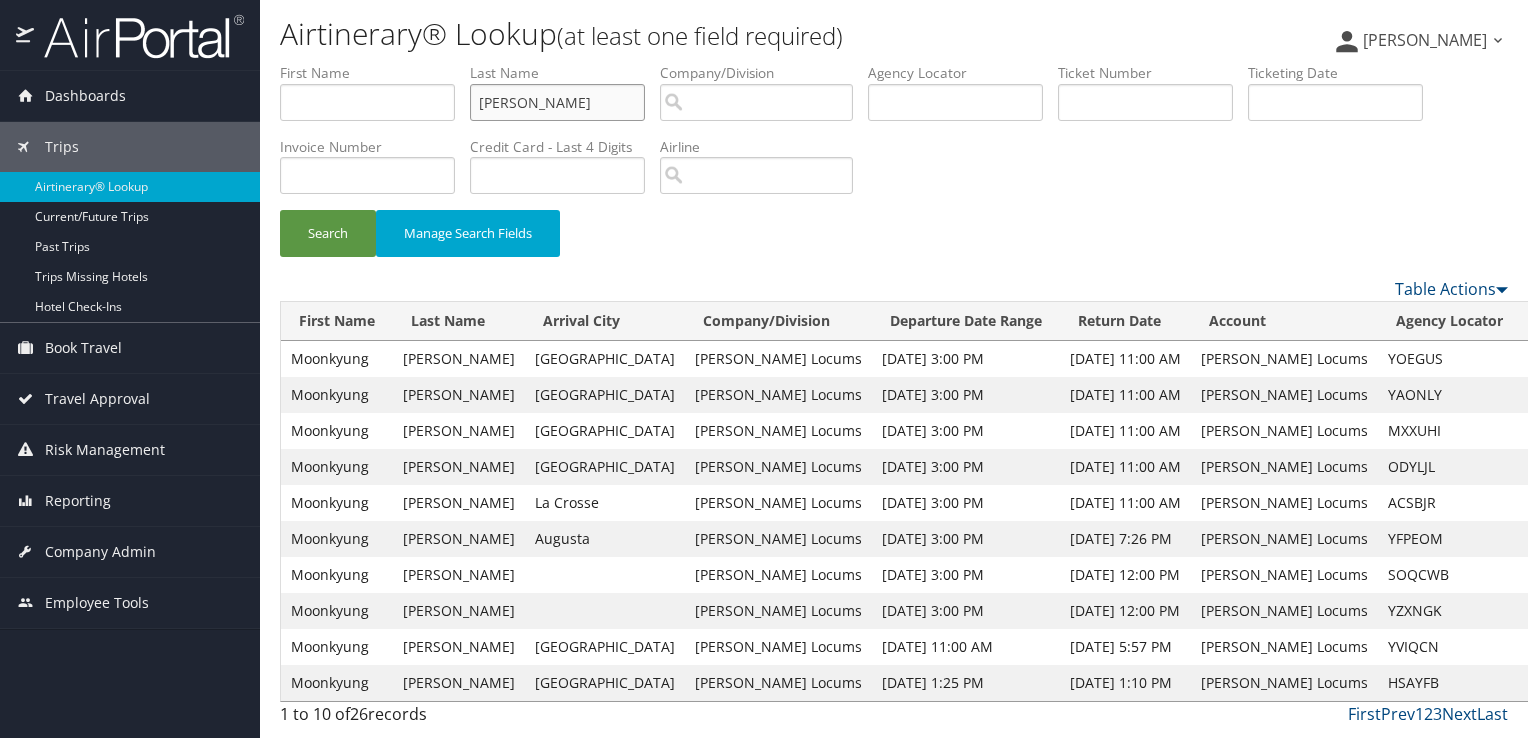 drag, startPoint x: 545, startPoint y: 99, endPoint x: 384, endPoint y: 94, distance: 161.07762 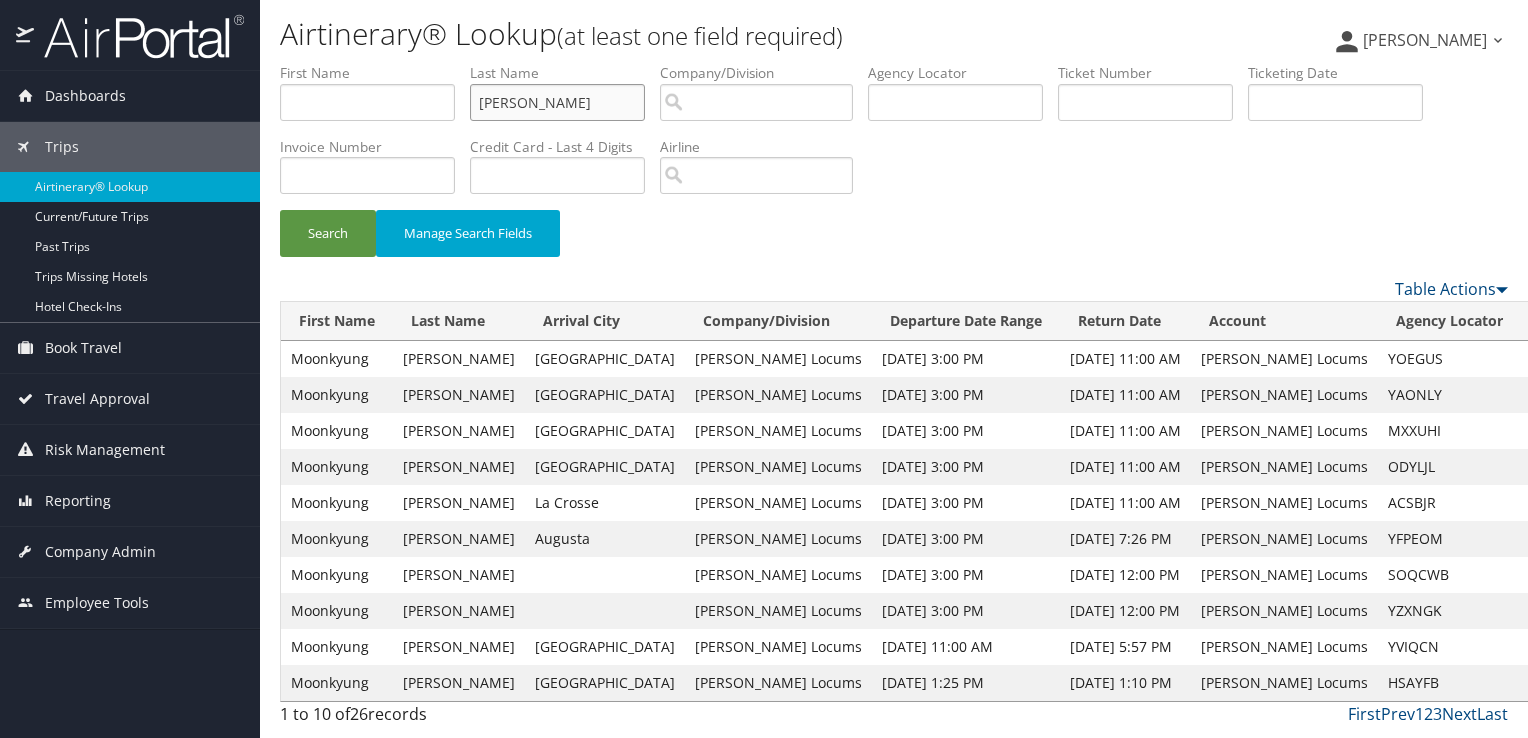 click on "Search" at bounding box center (328, 233) 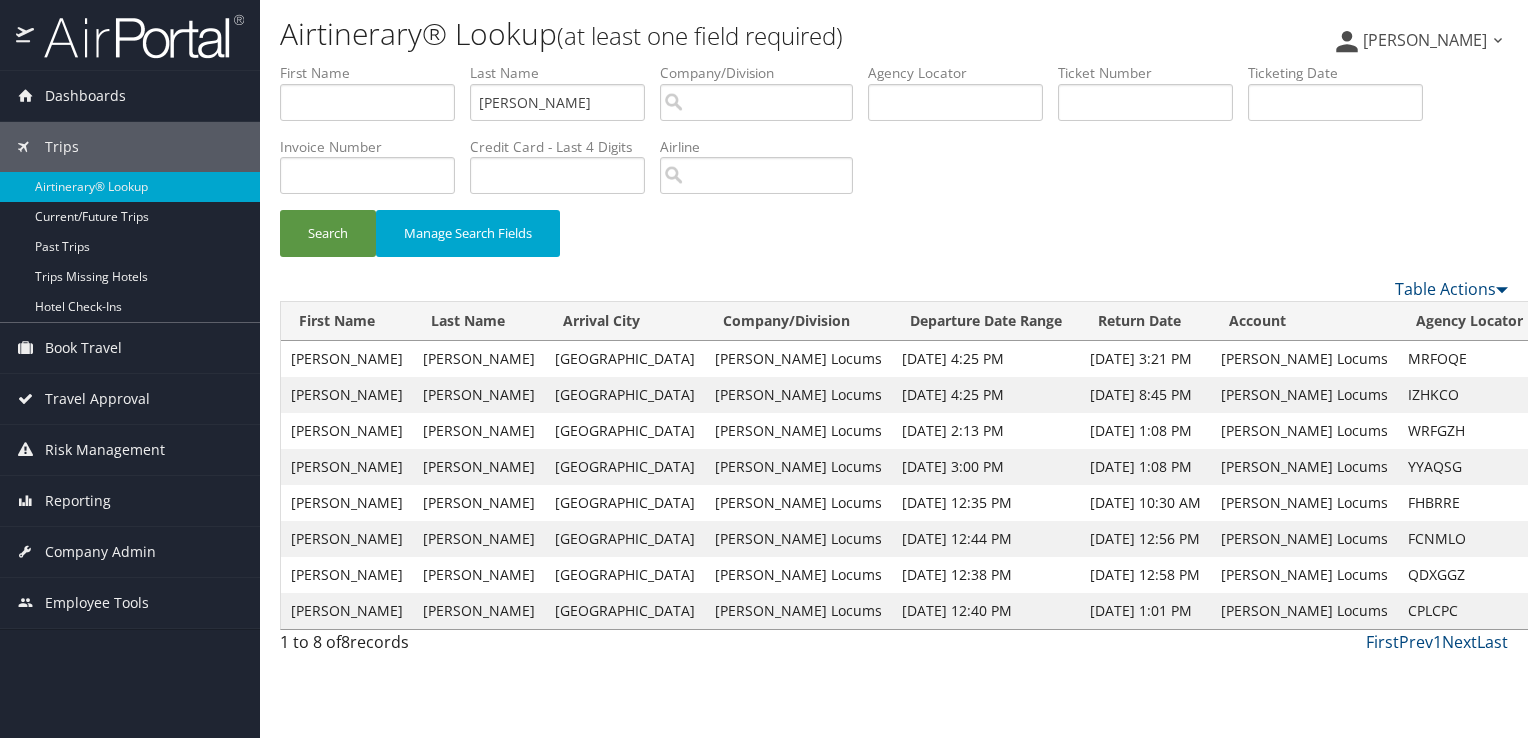 click on "View" at bounding box center [1566, 394] 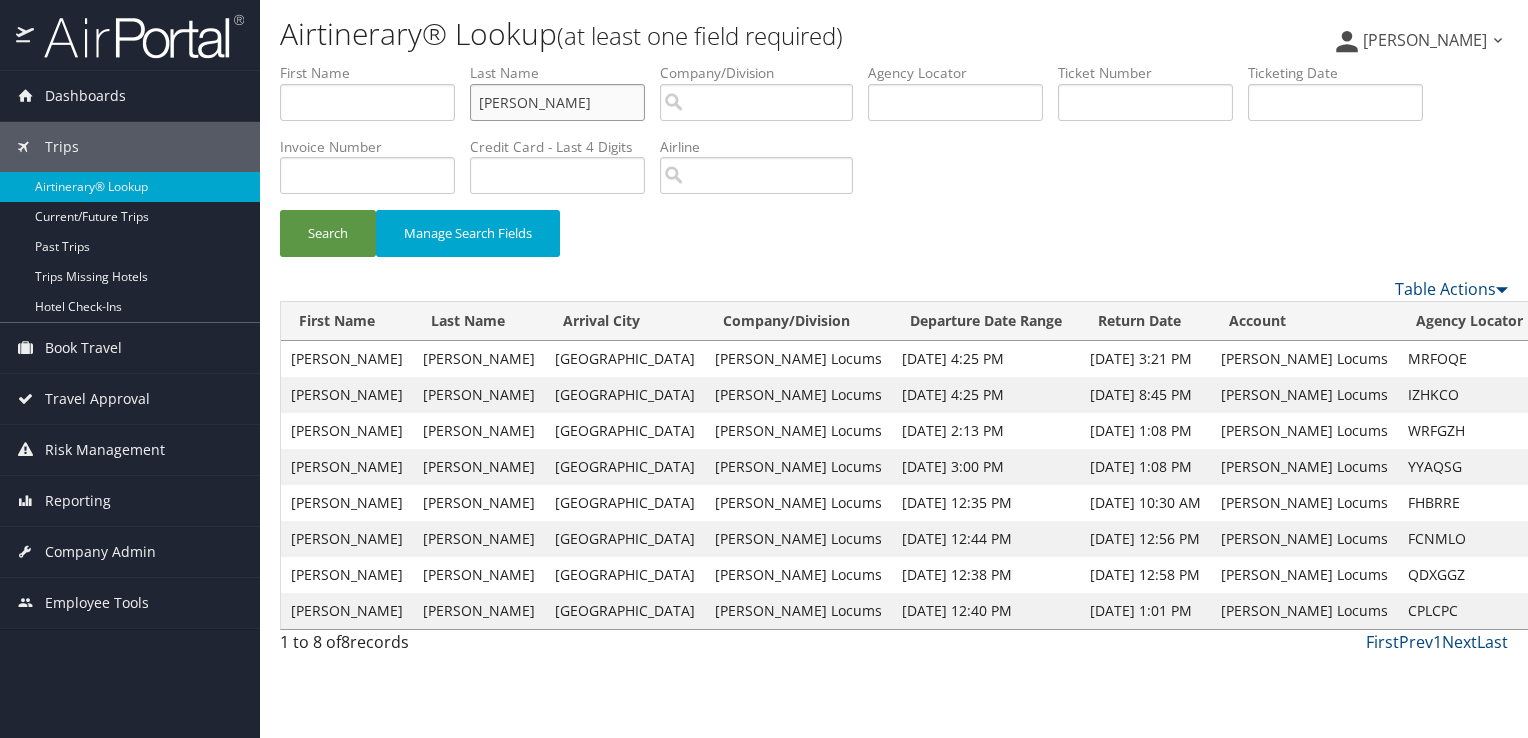 drag, startPoint x: 535, startPoint y: 99, endPoint x: 387, endPoint y: 99, distance: 148 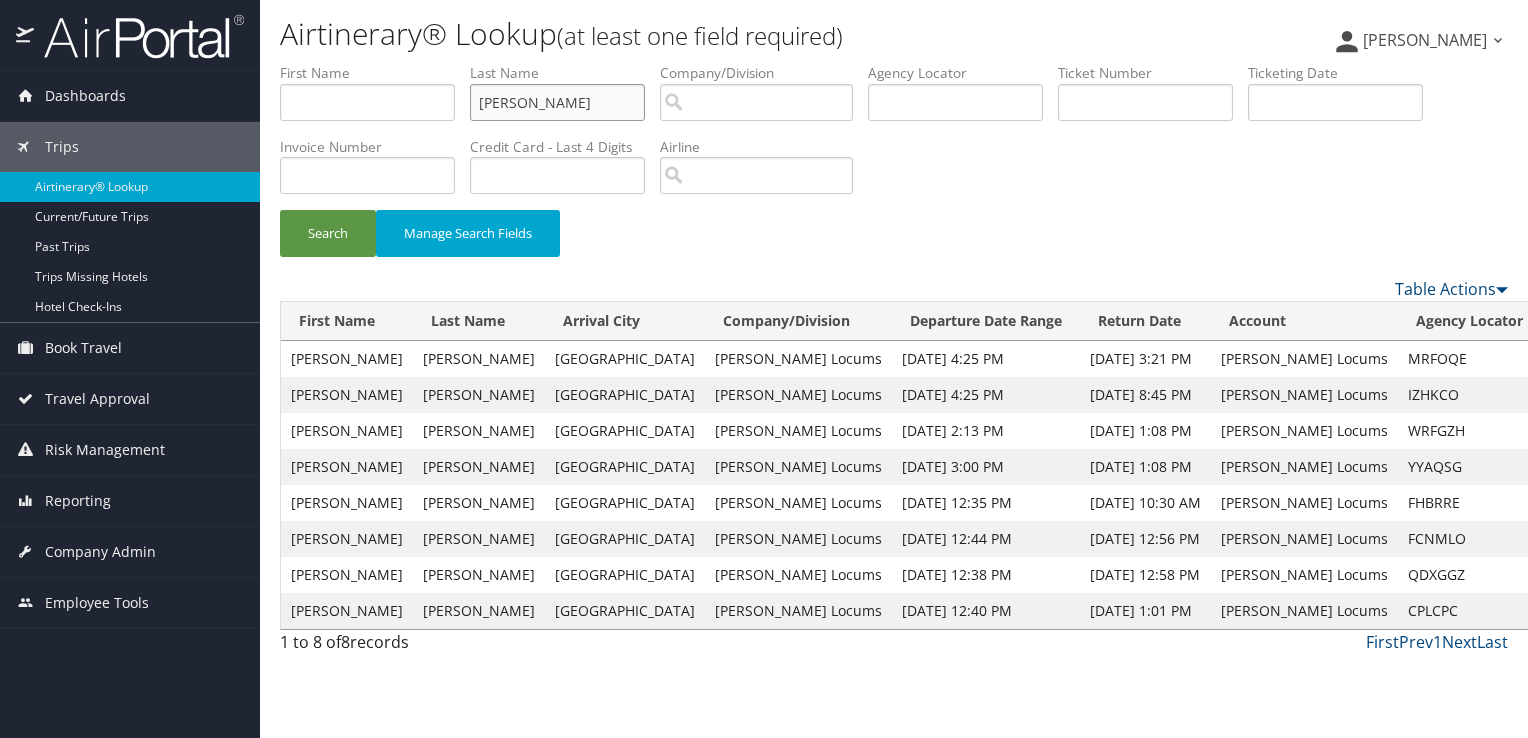 type on "bhakta" 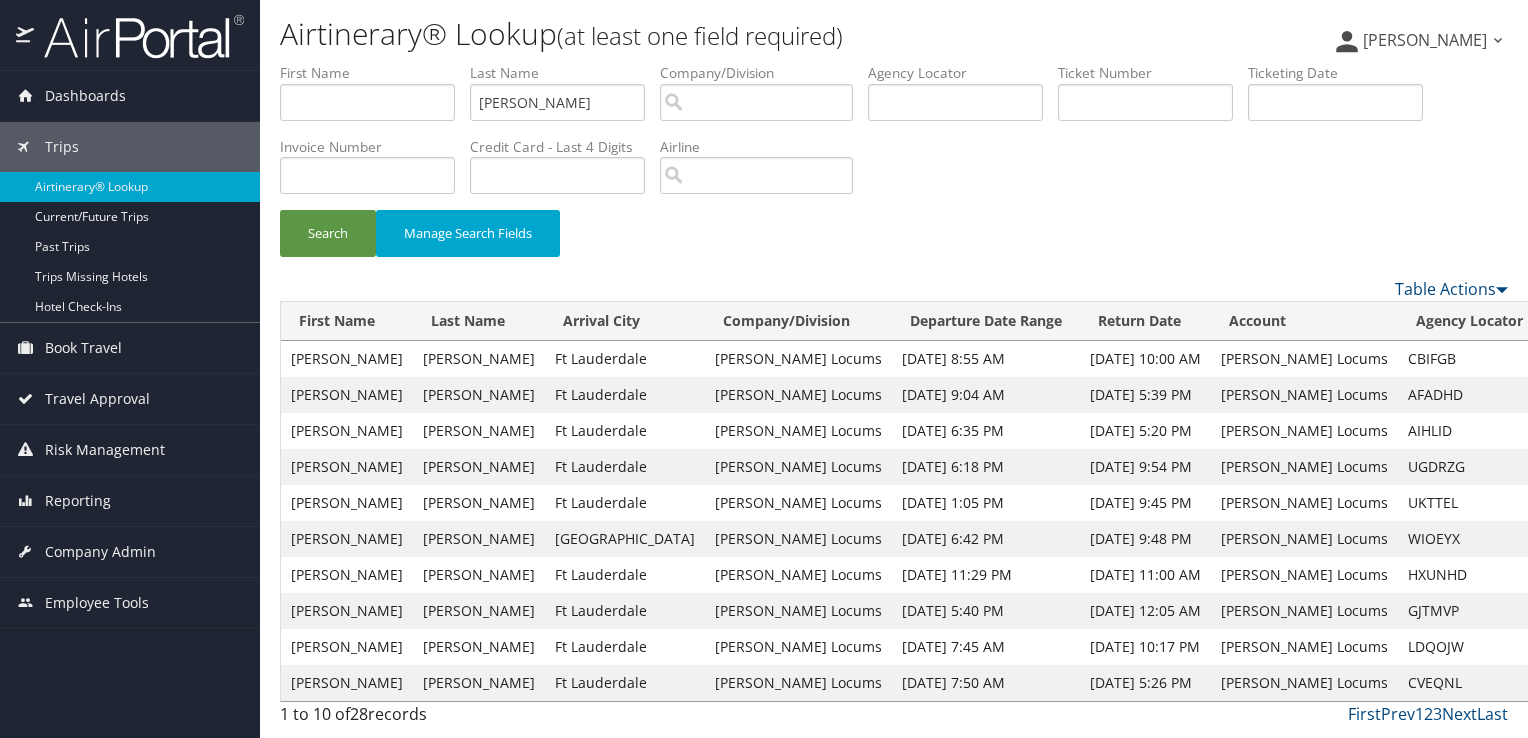 click on "View" at bounding box center (1566, 358) 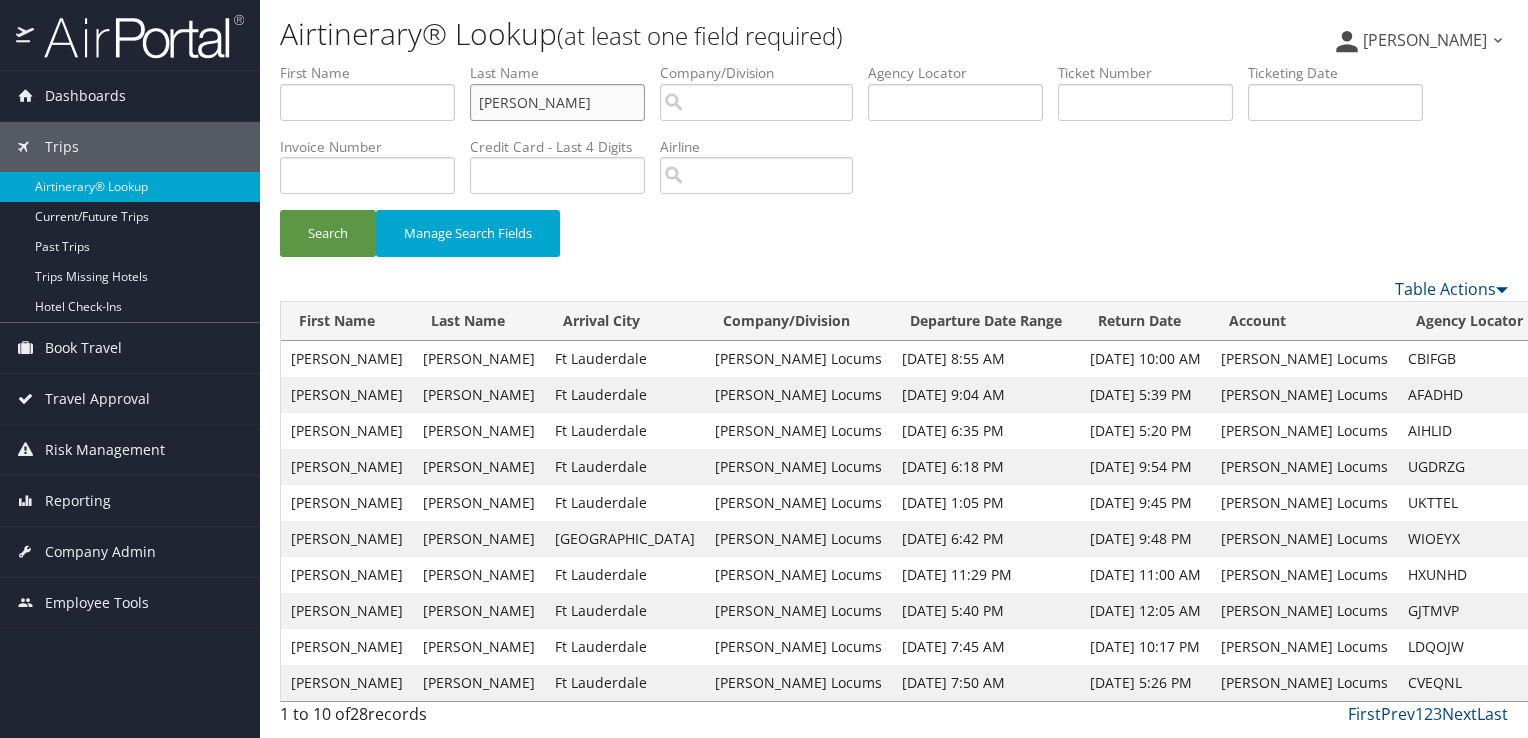 drag, startPoint x: 548, startPoint y: 100, endPoint x: 406, endPoint y: 100, distance: 142 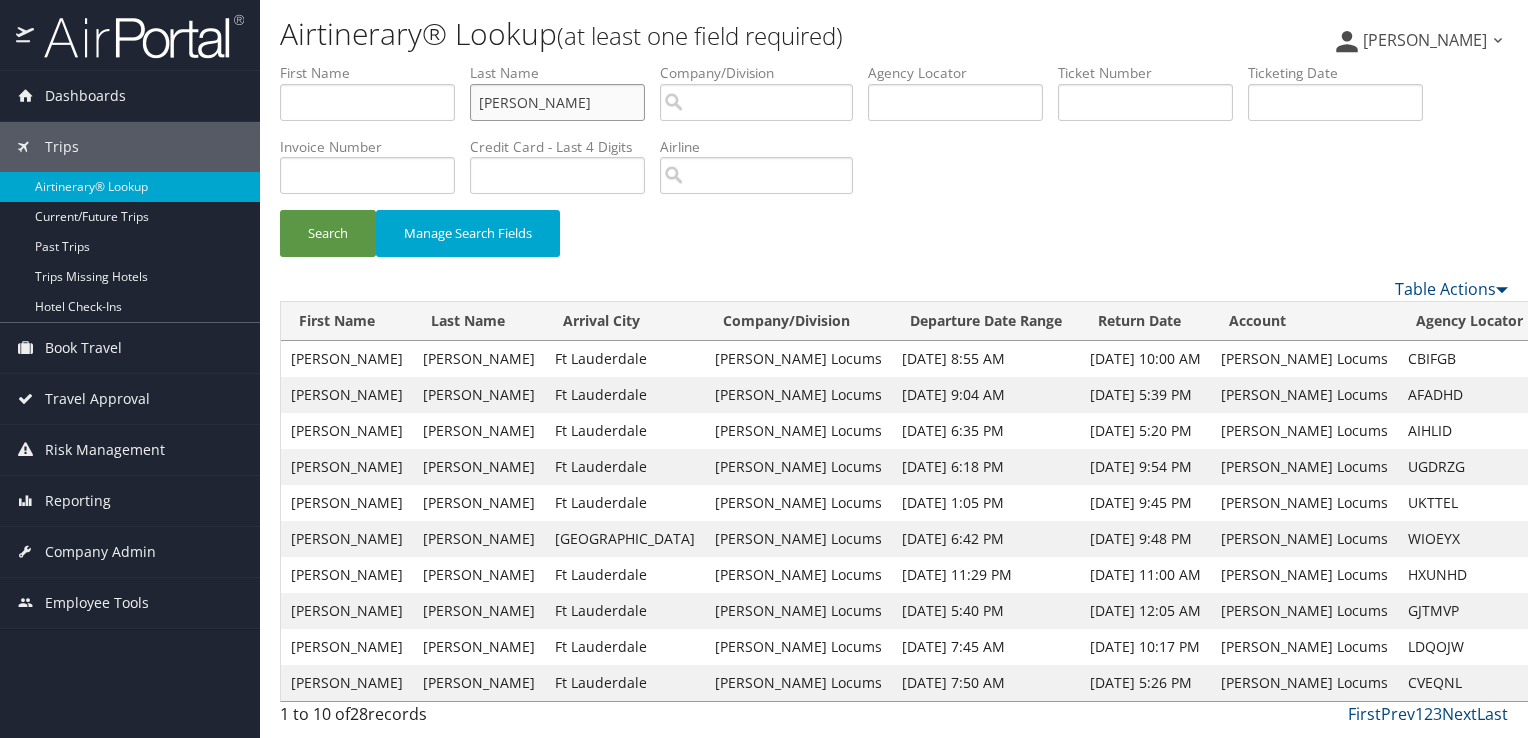 type on "boyle" 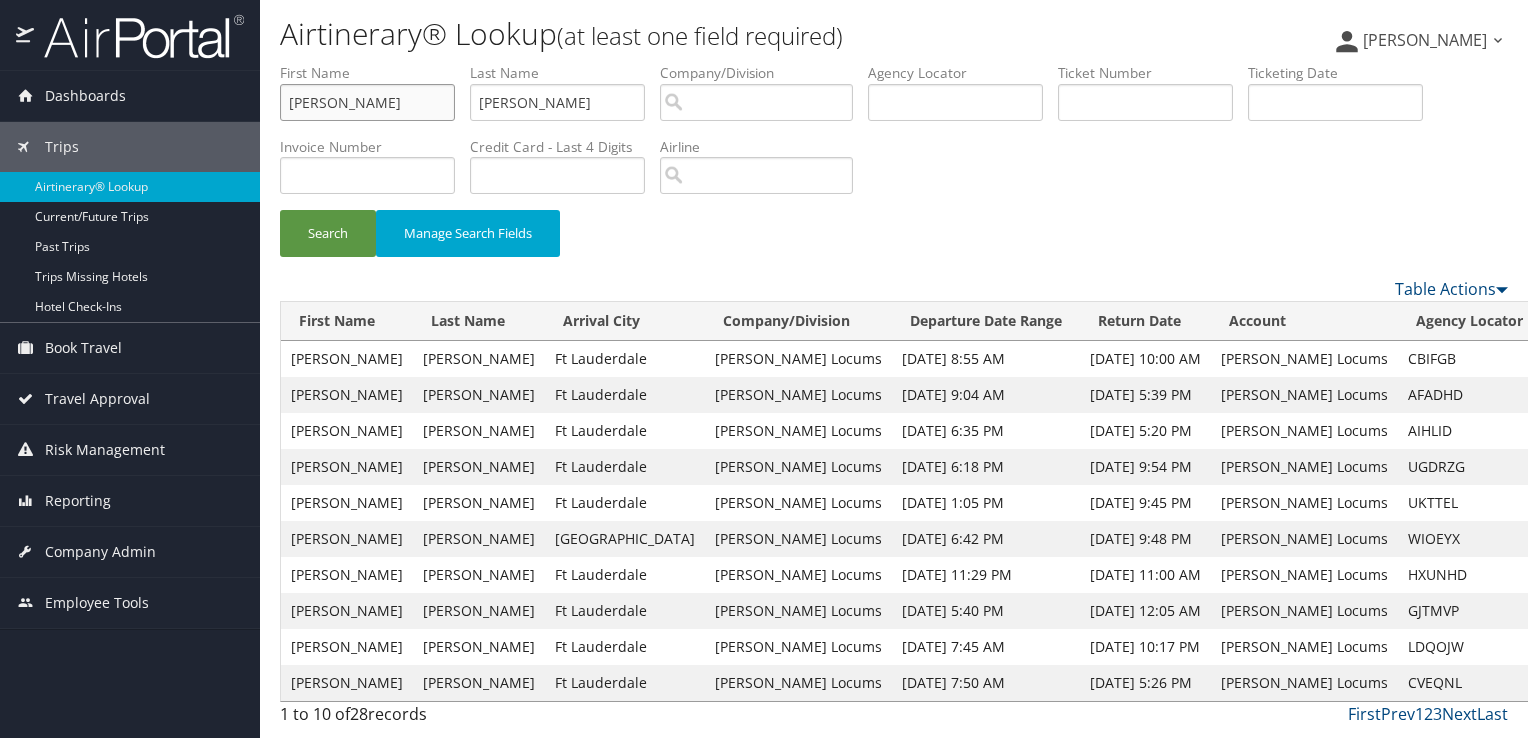 type on "michael" 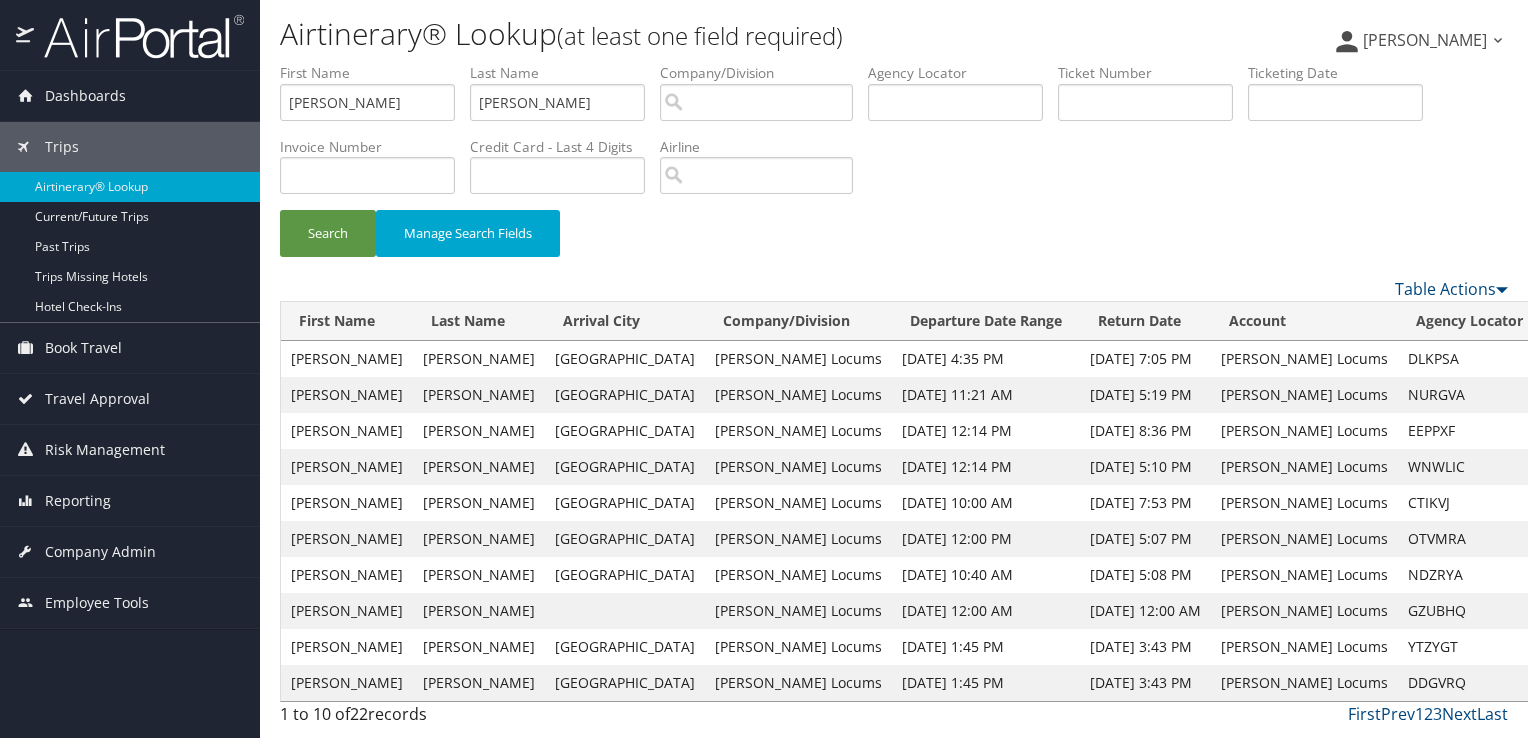 click on "View" at bounding box center (1566, 358) 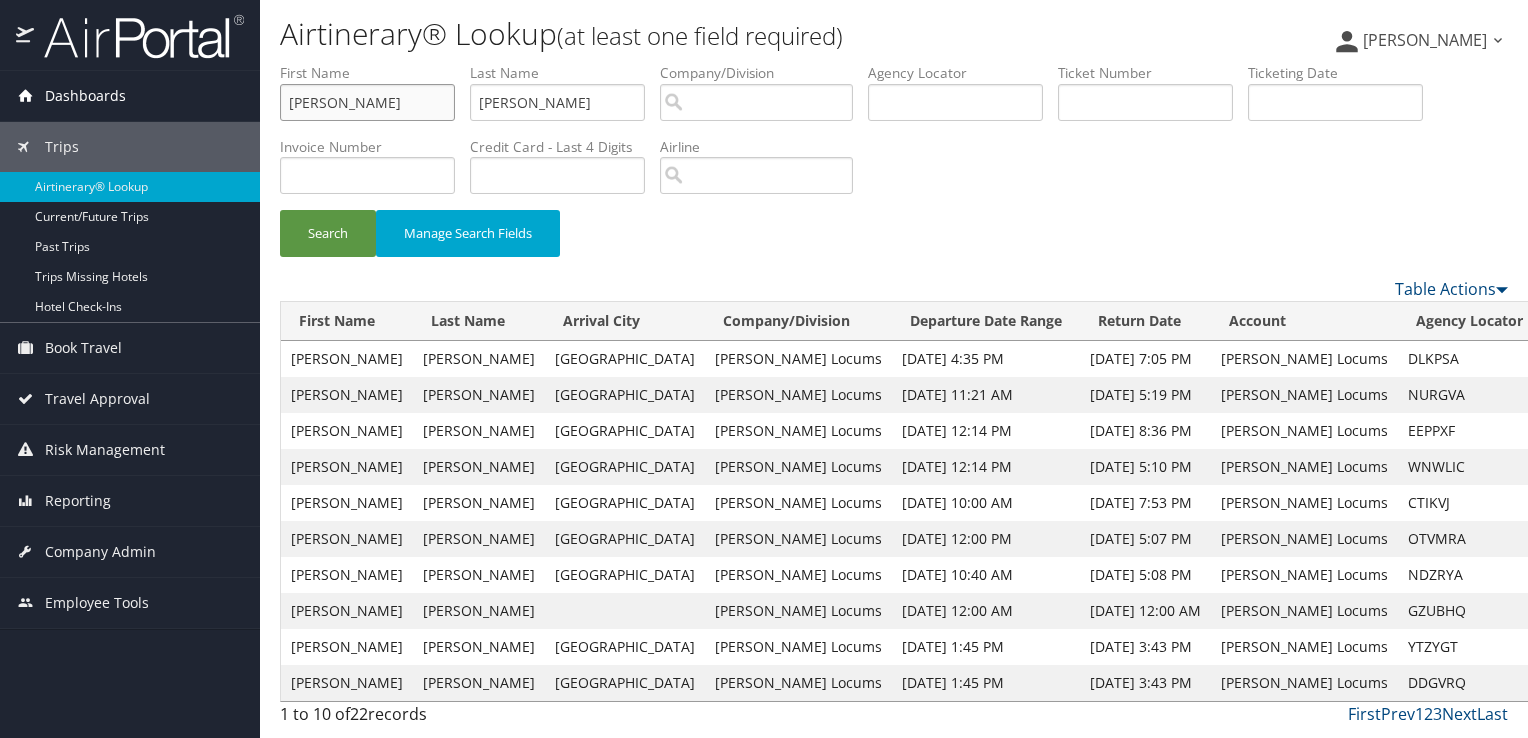 drag, startPoint x: 375, startPoint y: 98, endPoint x: 114, endPoint y: 114, distance: 261.48996 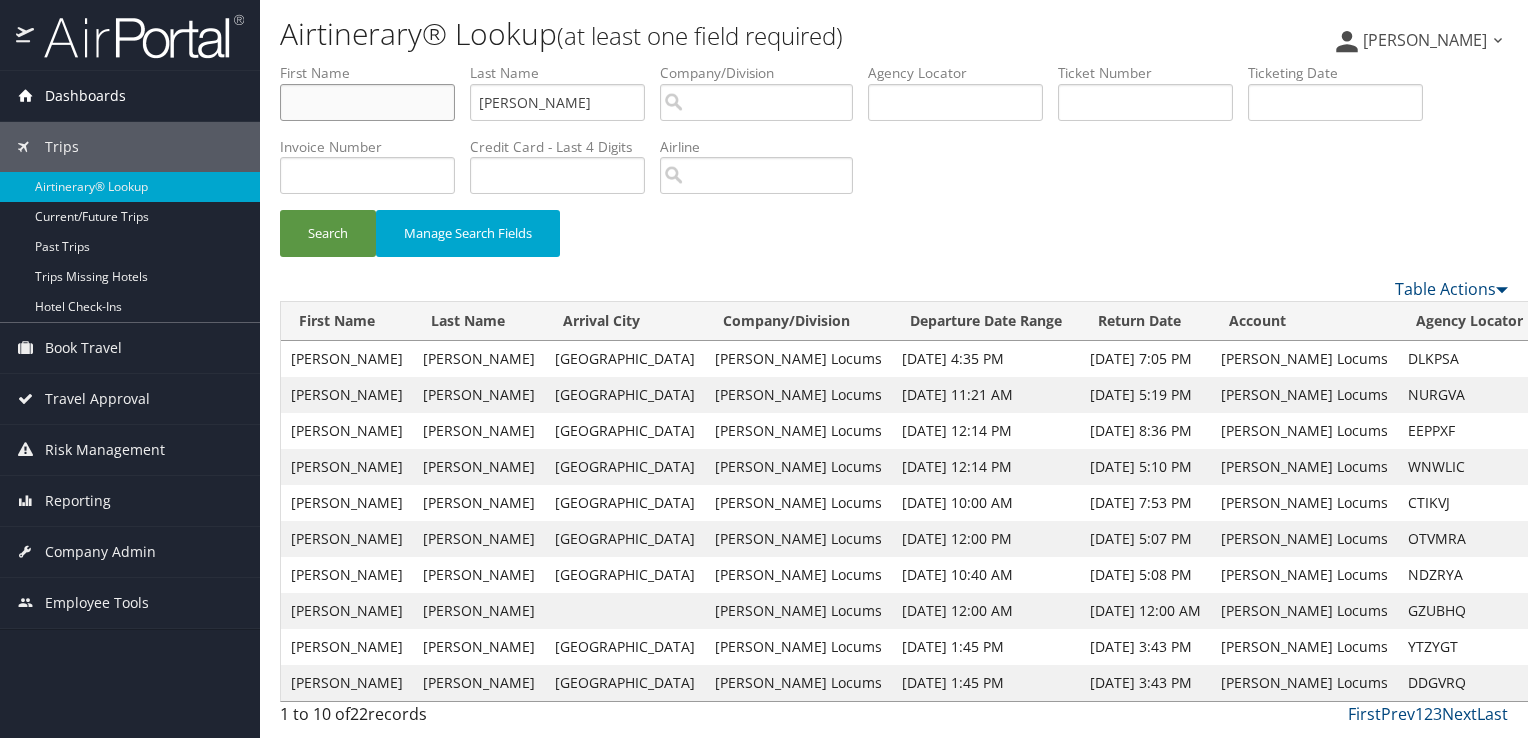 type 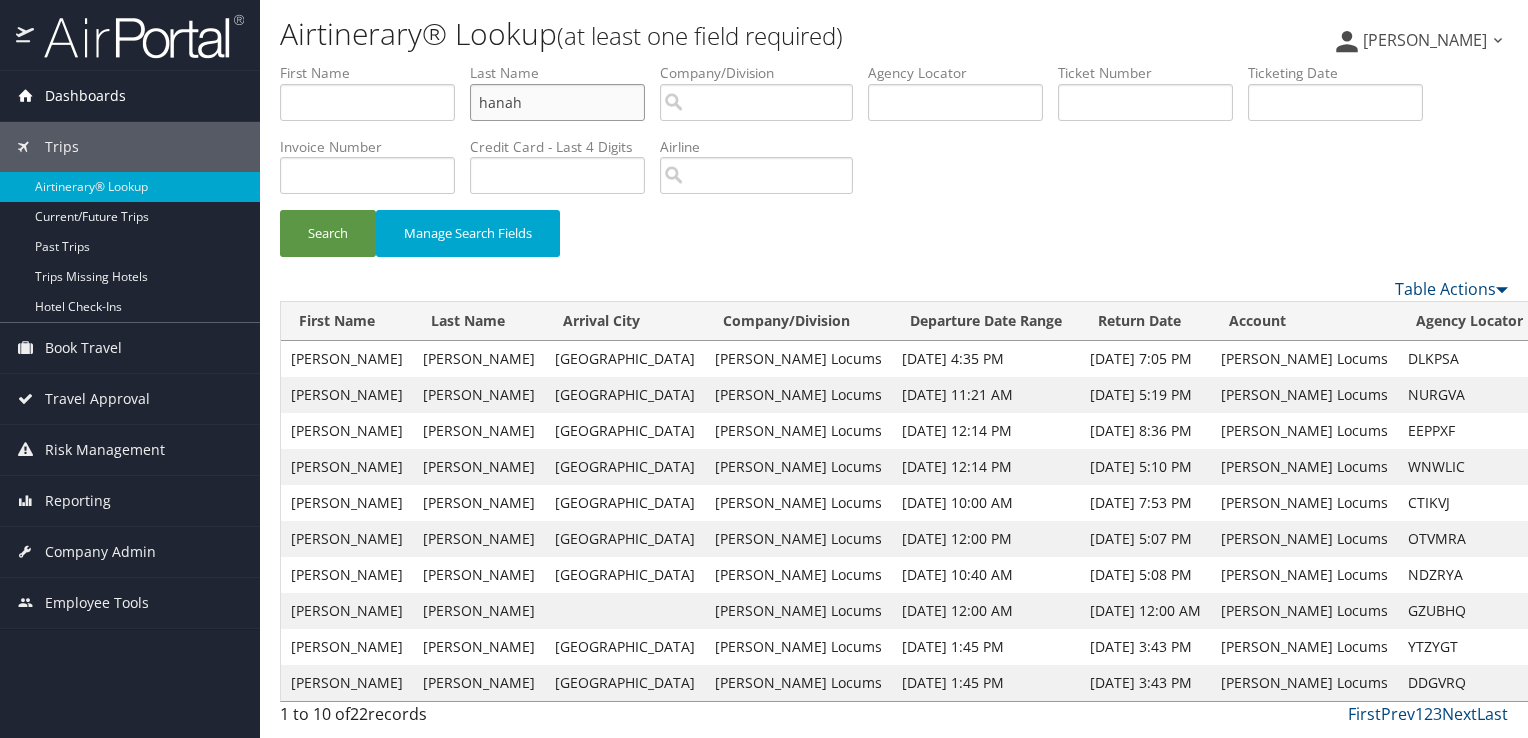 click on "Search" at bounding box center (328, 233) 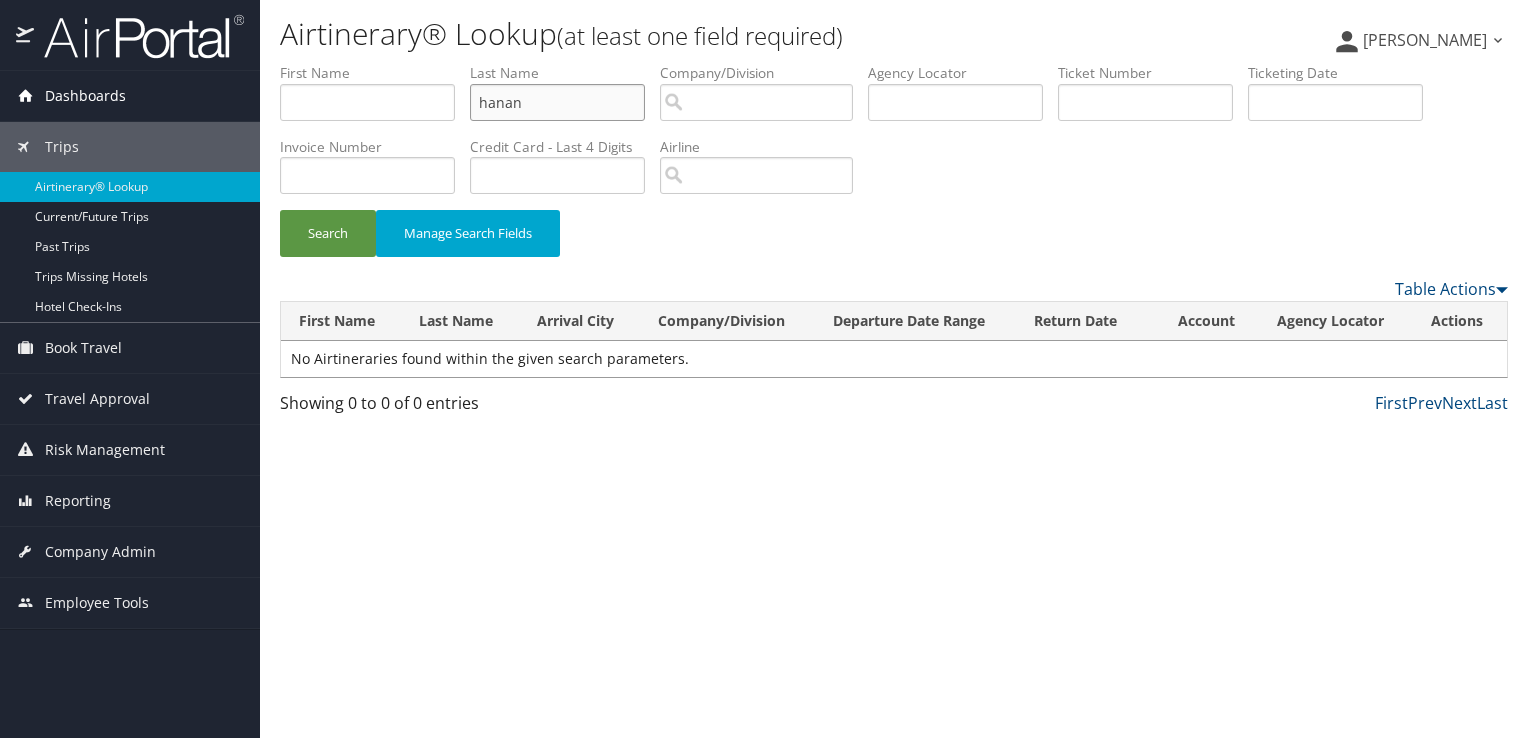 click on "Search" at bounding box center (328, 233) 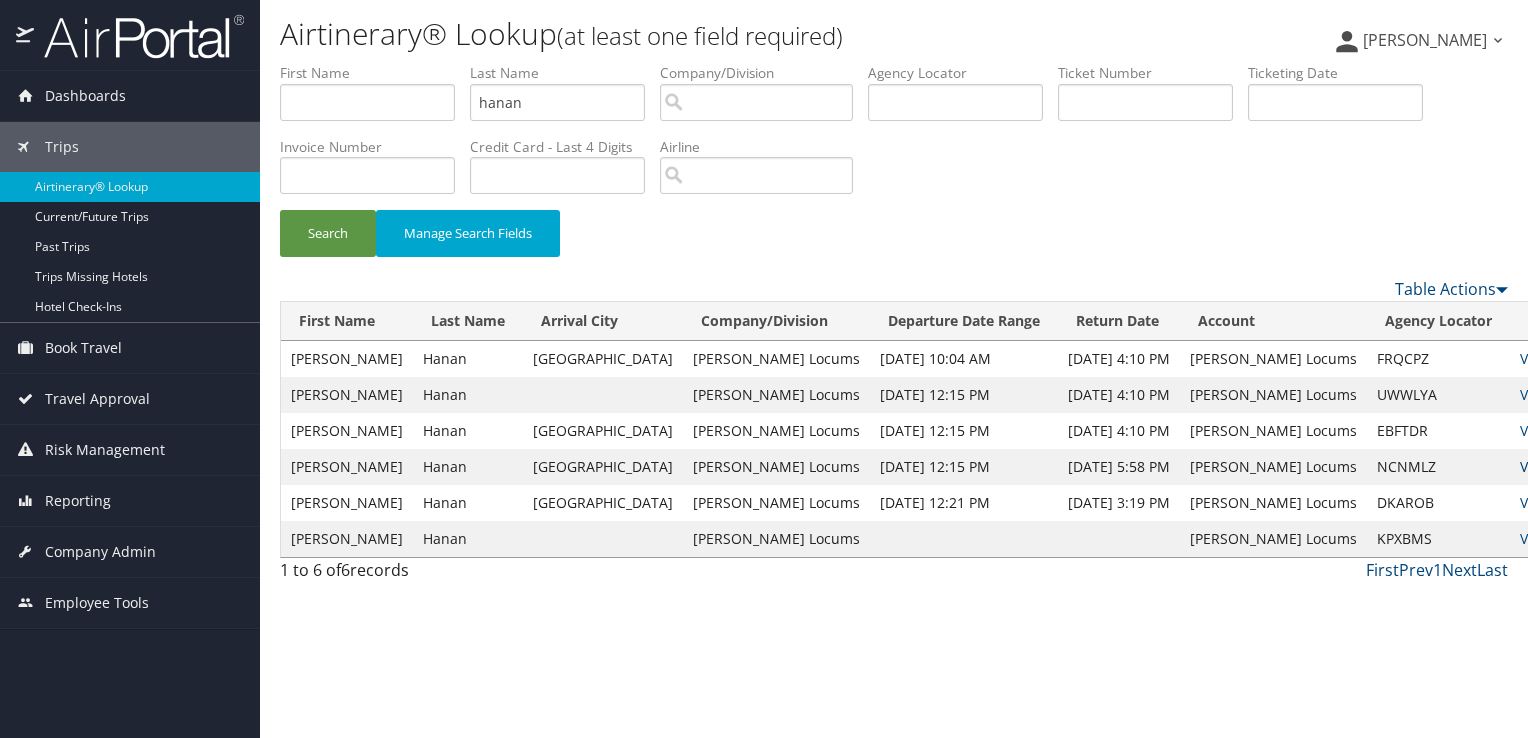 click on "View" at bounding box center (1535, 466) 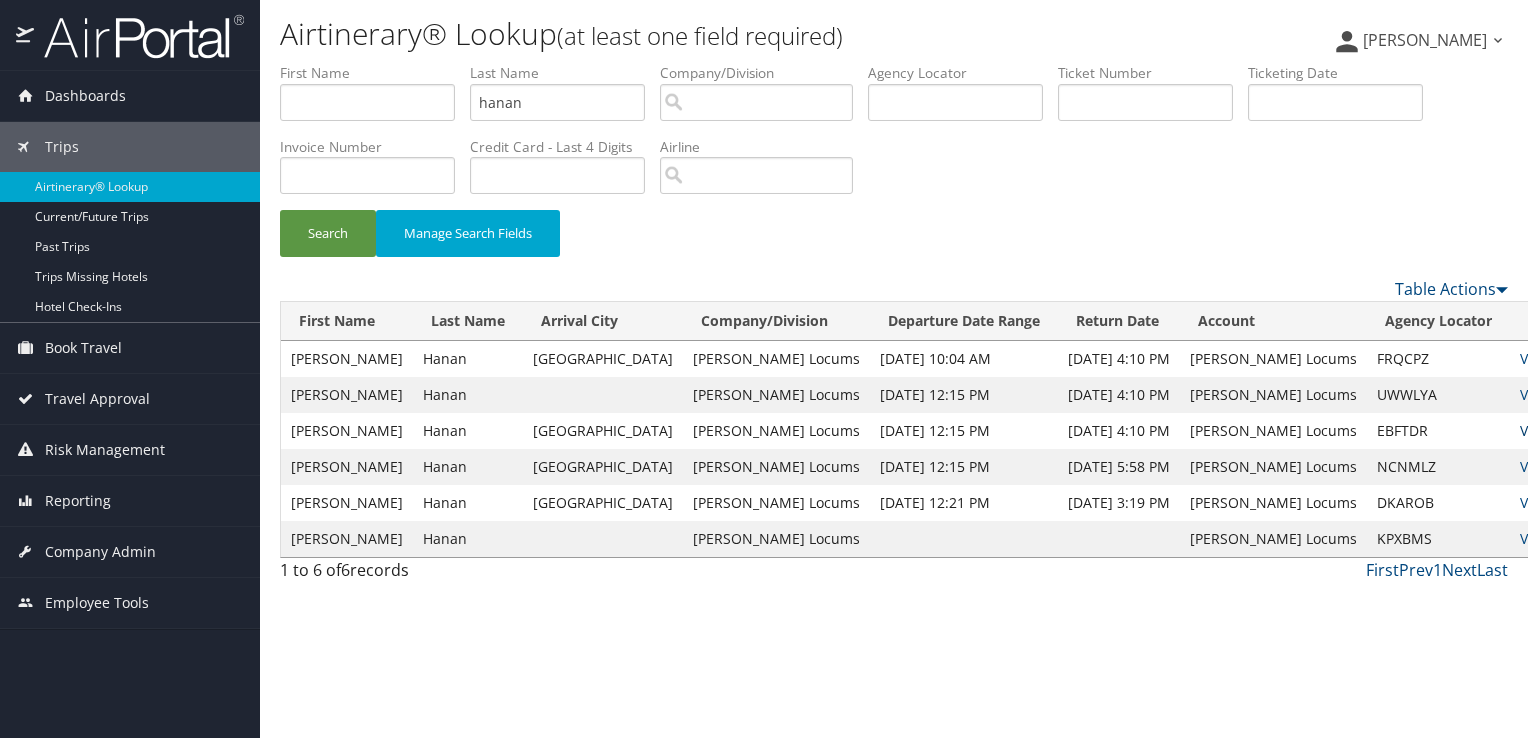 click on "View" at bounding box center [1535, 430] 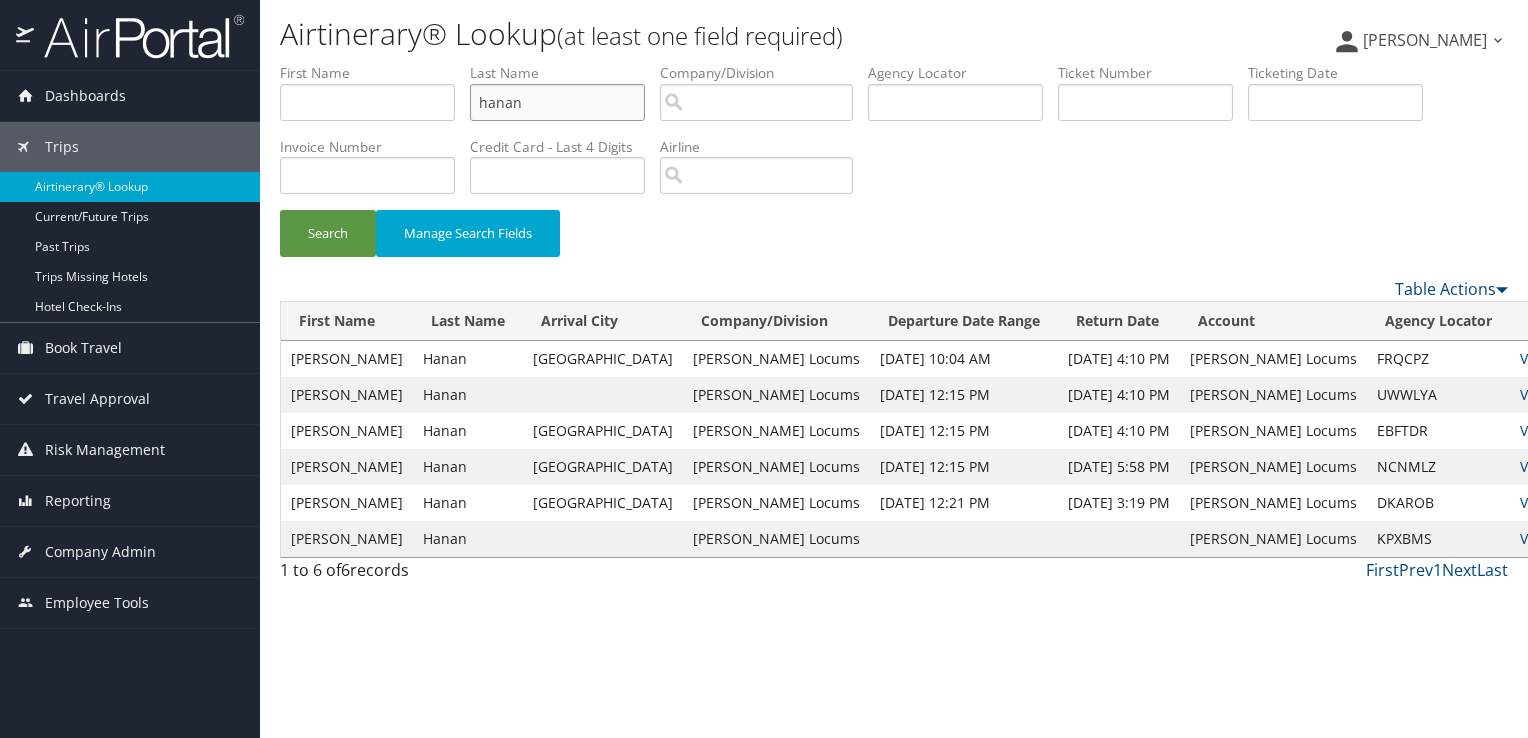 drag, startPoint x: 576, startPoint y: 110, endPoint x: 402, endPoint y: 105, distance: 174.07182 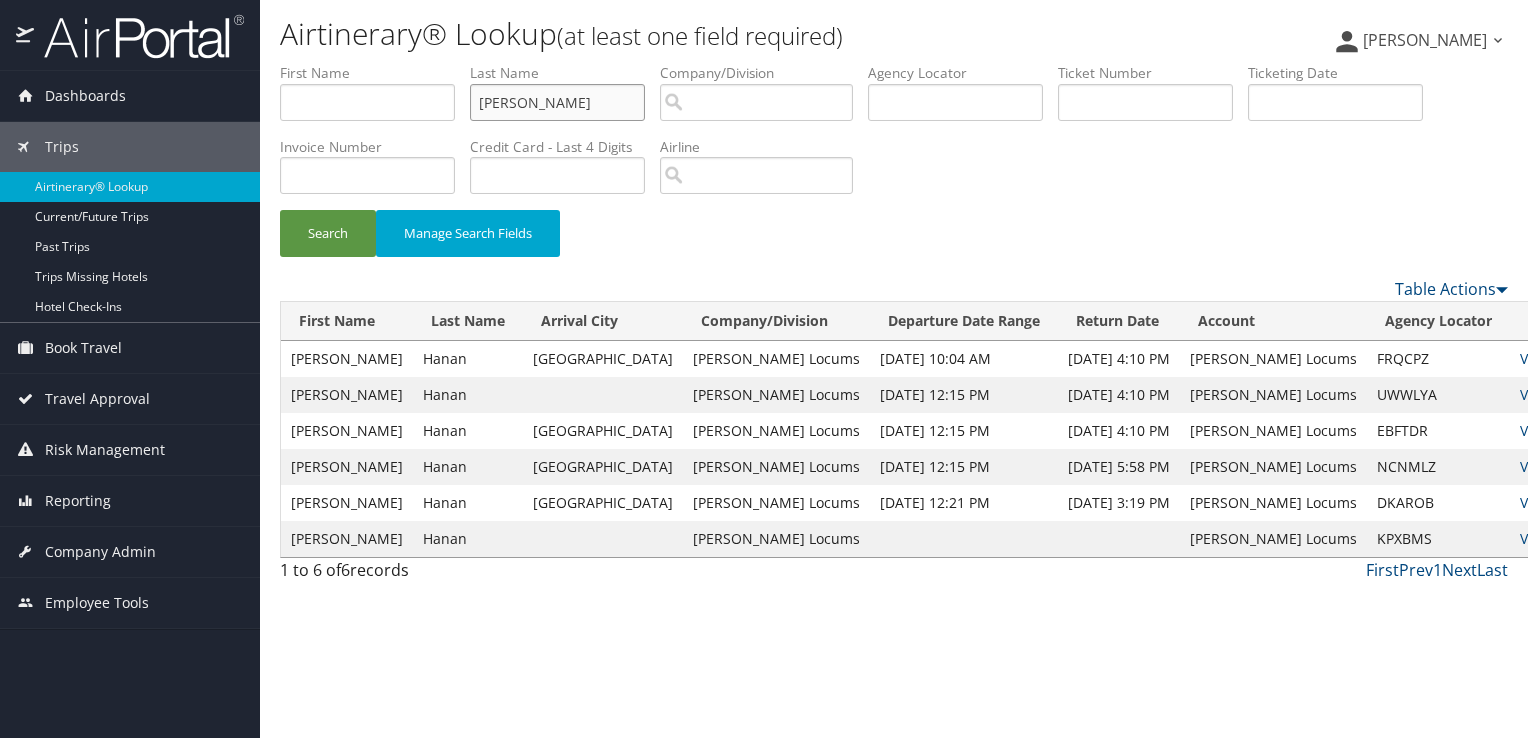 type on "hernandez" 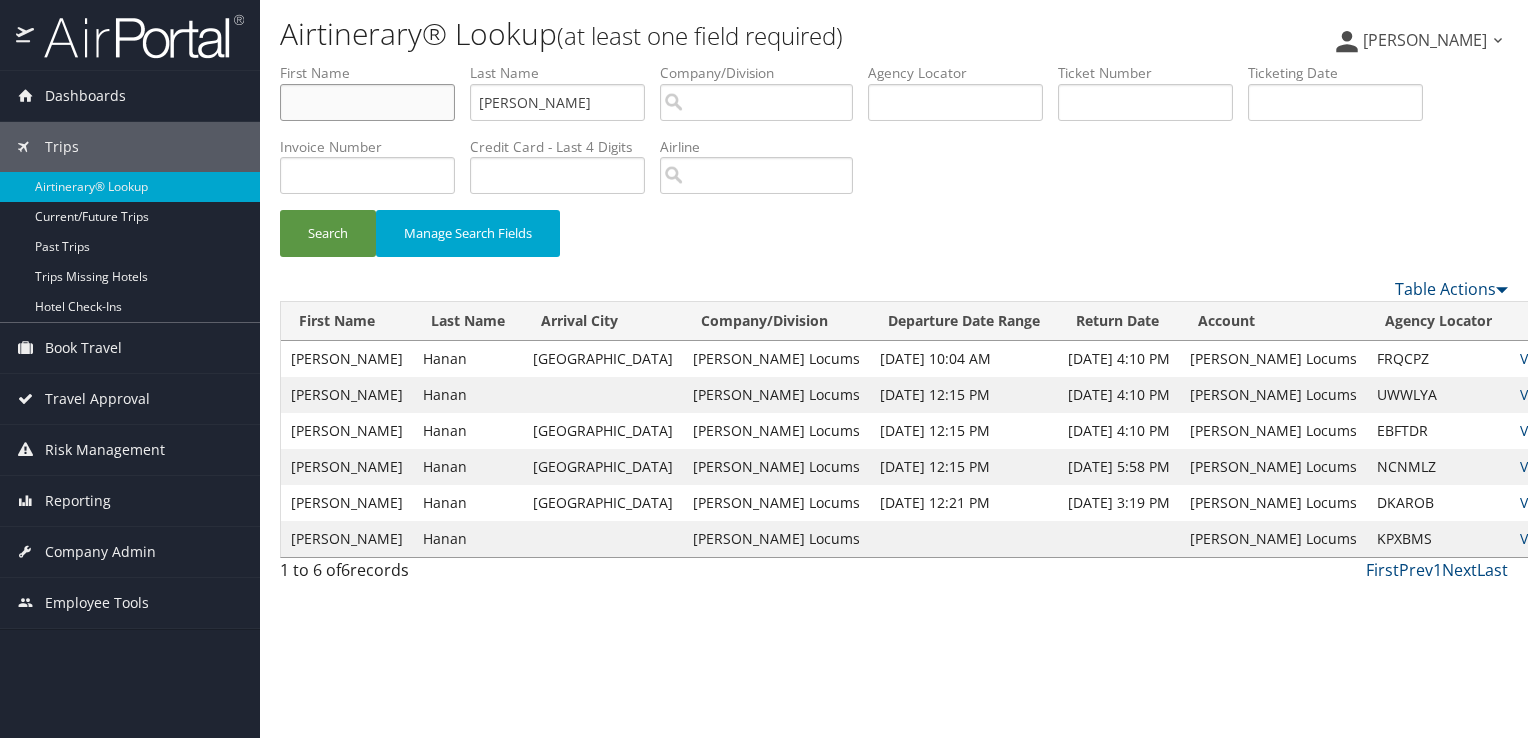 click at bounding box center (367, 102) 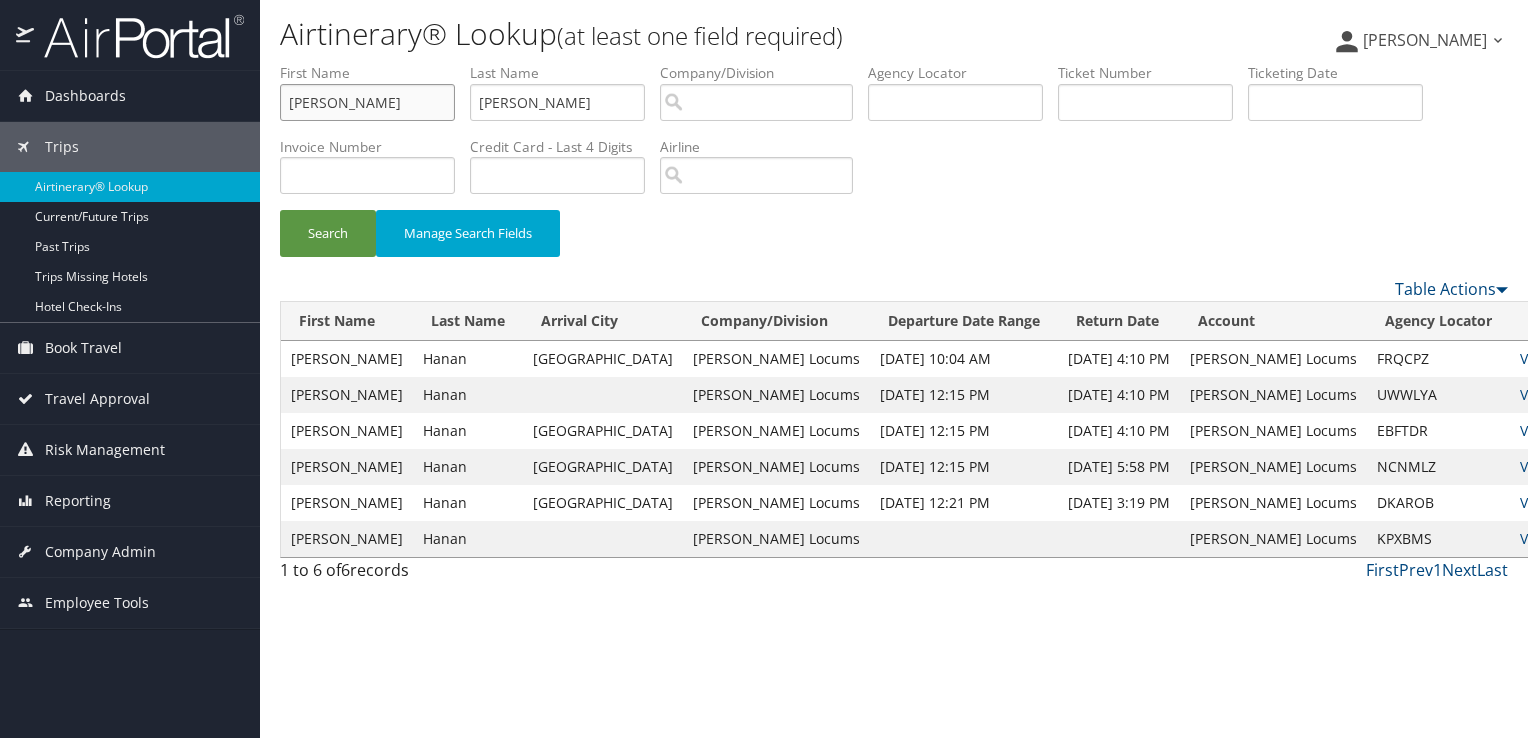 click on "Search" at bounding box center (328, 233) 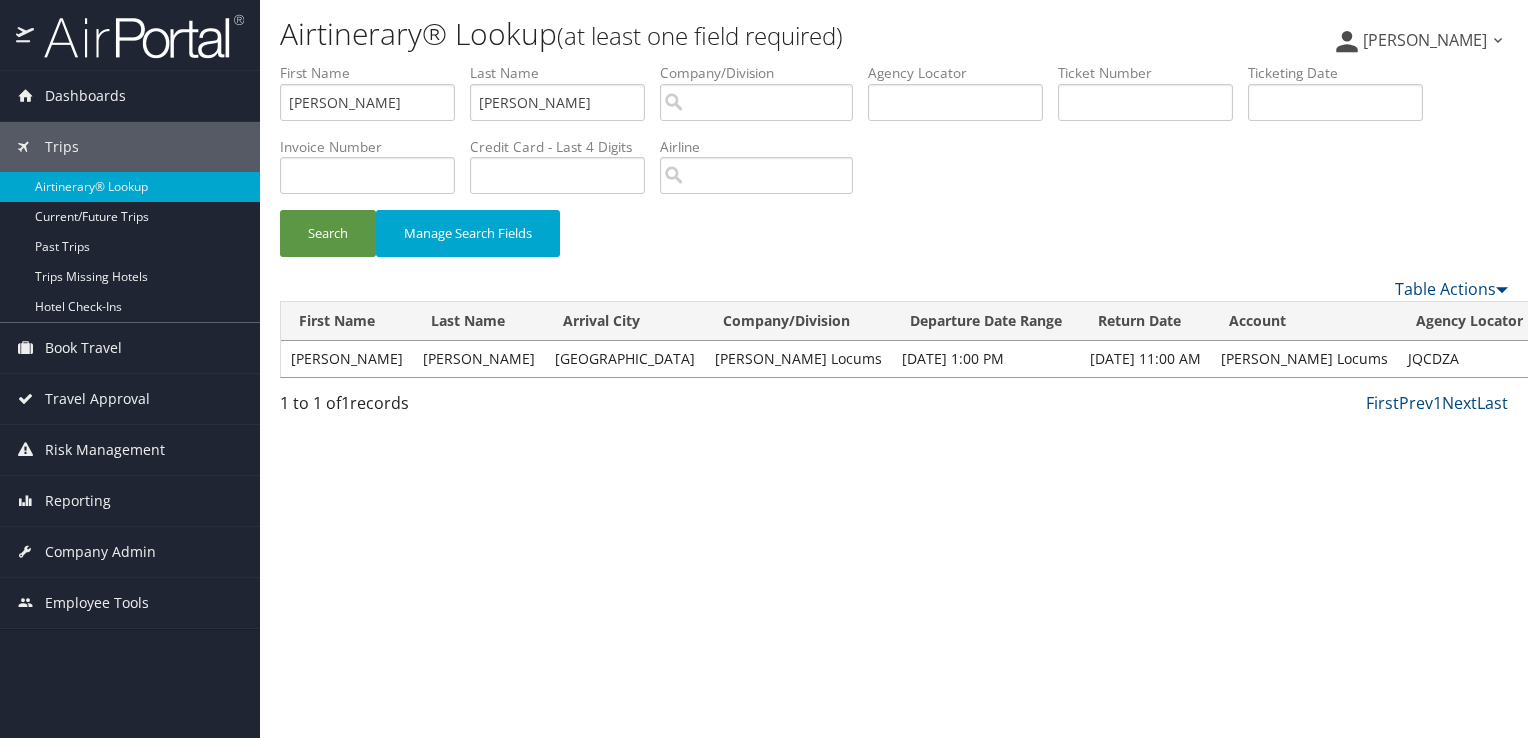click on "View" at bounding box center [1566, 358] 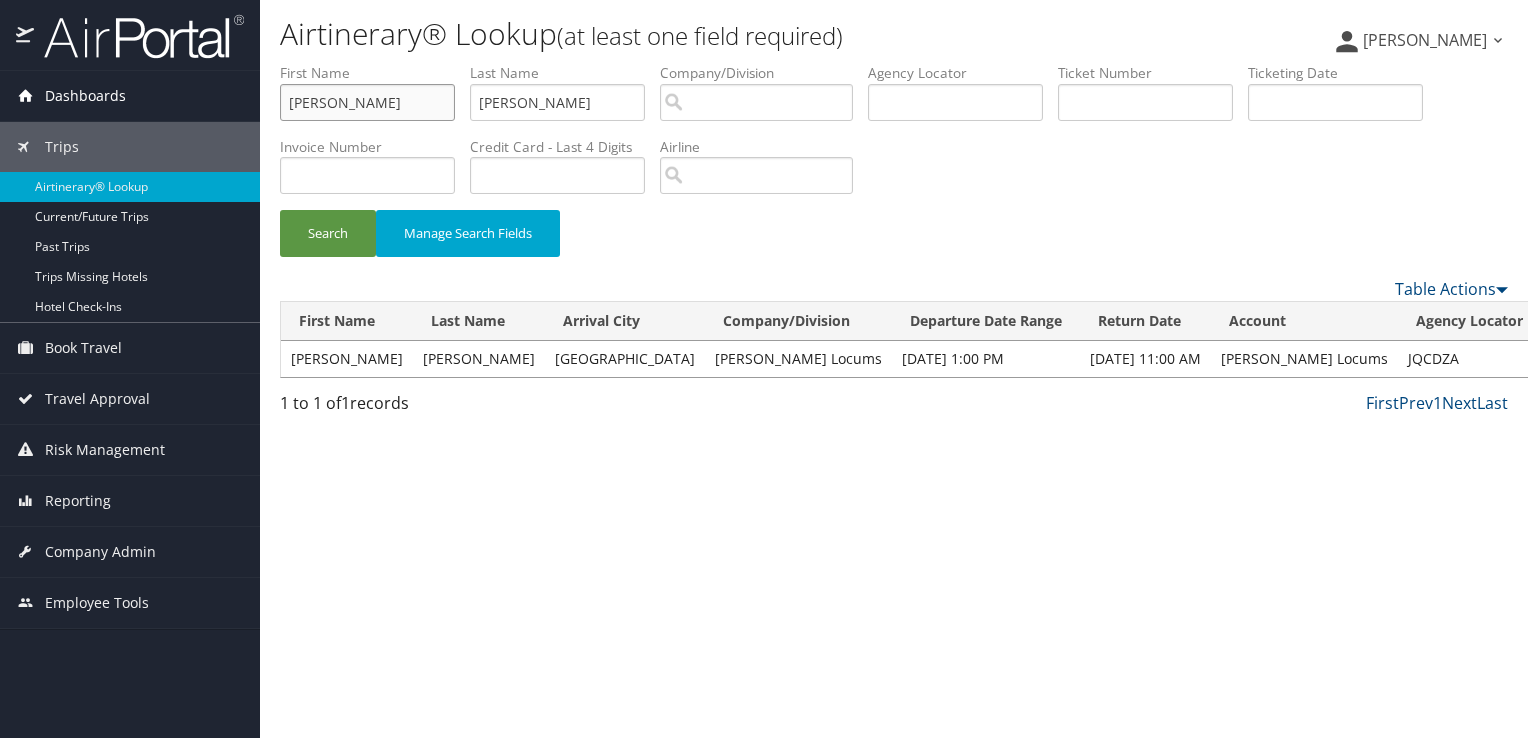 drag, startPoint x: 320, startPoint y: 111, endPoint x: 230, endPoint y: 106, distance: 90.13878 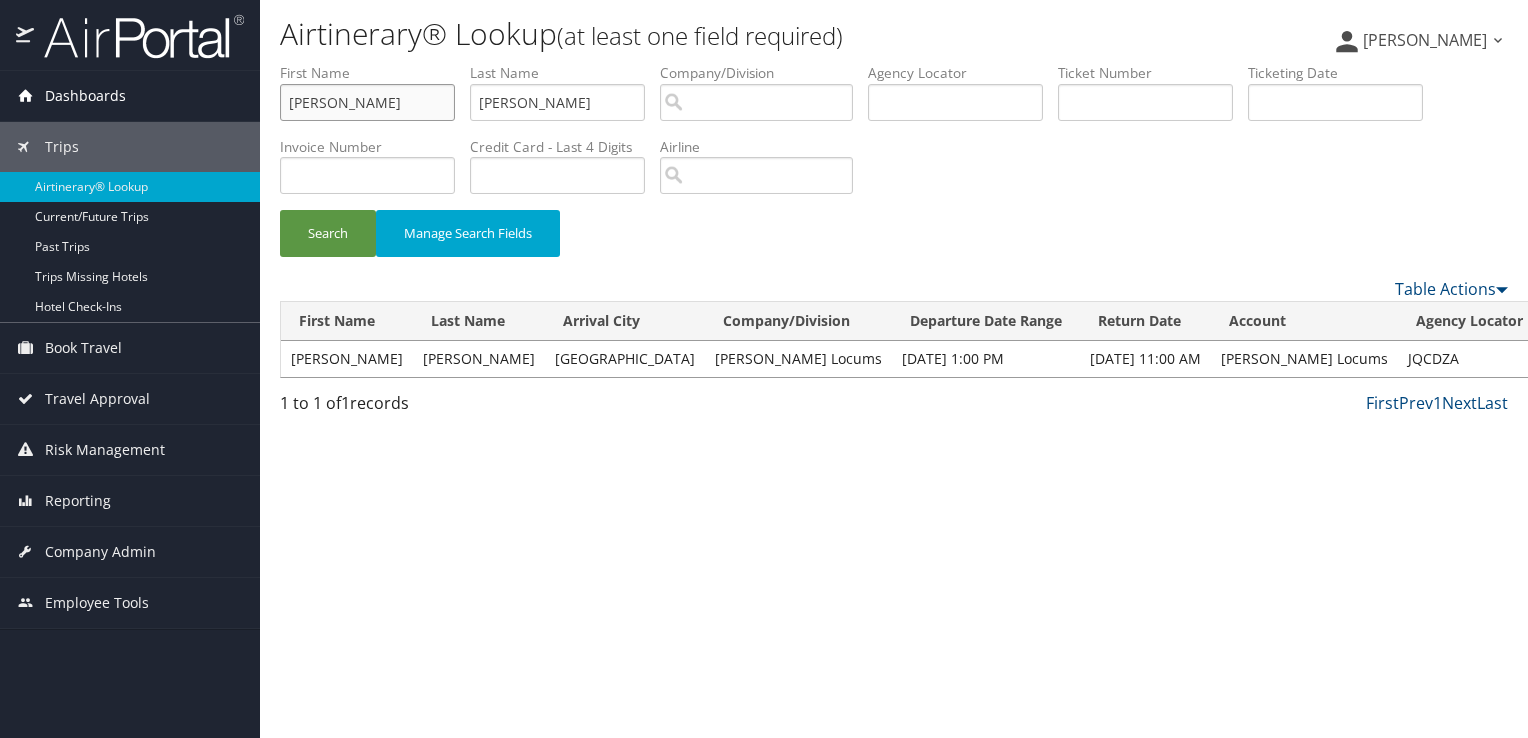 type on "amanda" 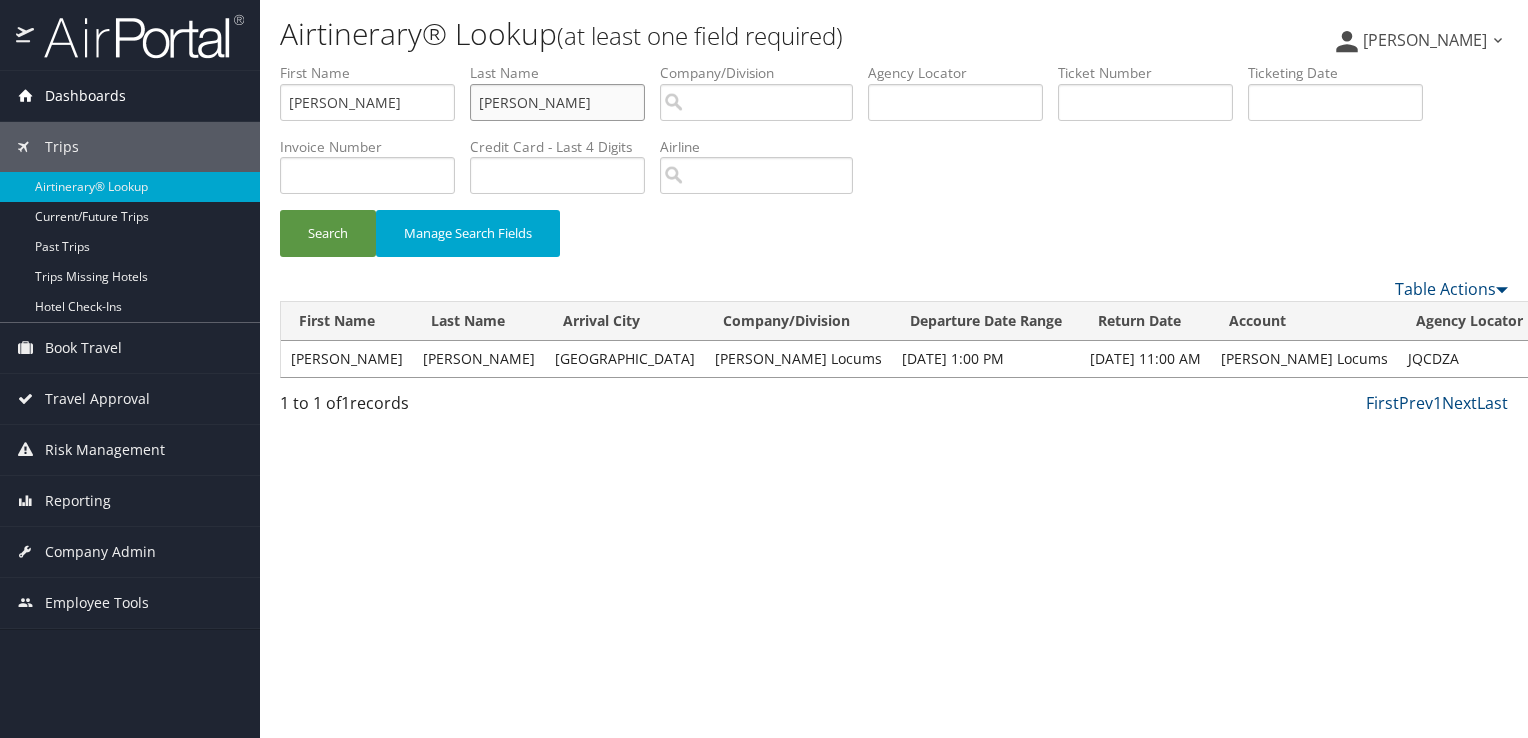type on "lavallee" 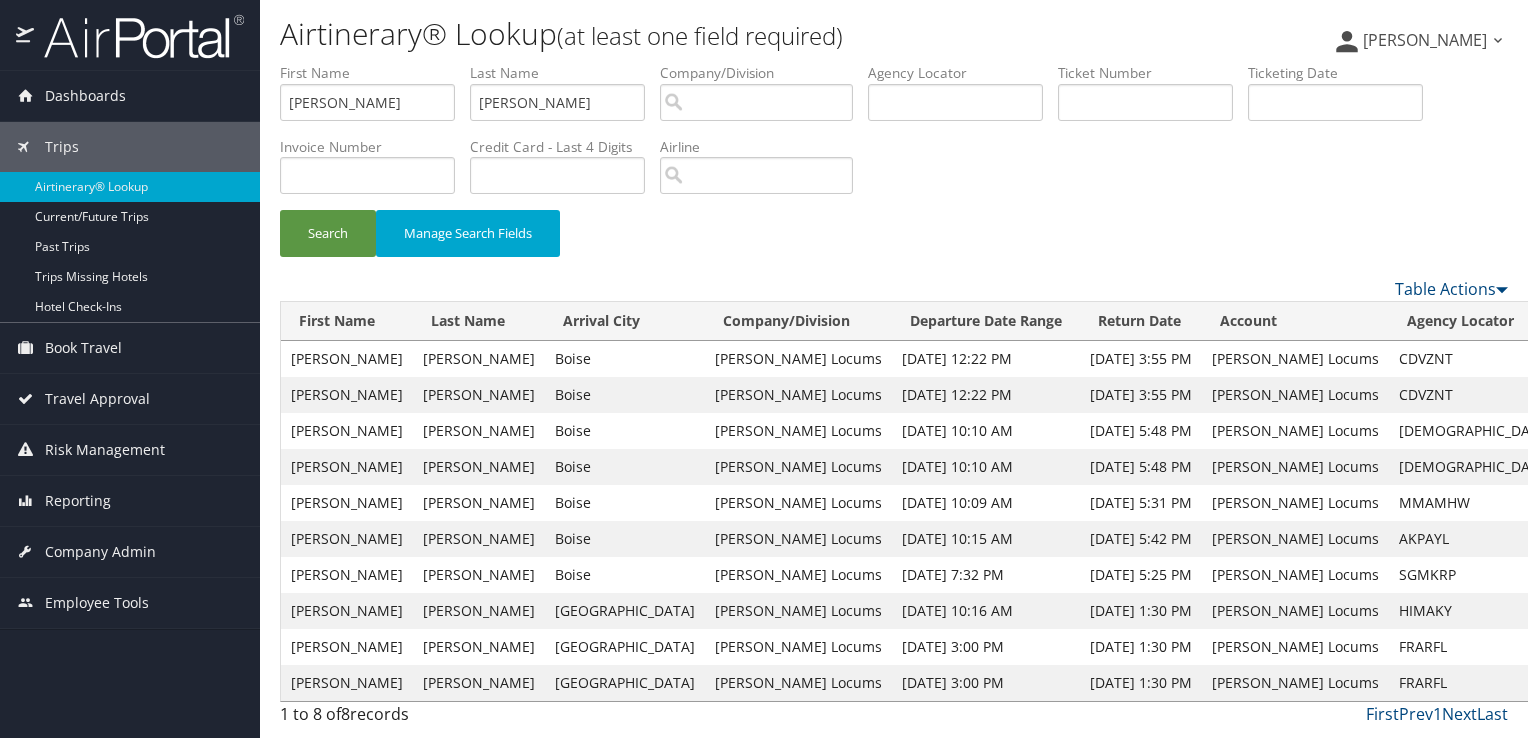 click on "View" at bounding box center (1587, 358) 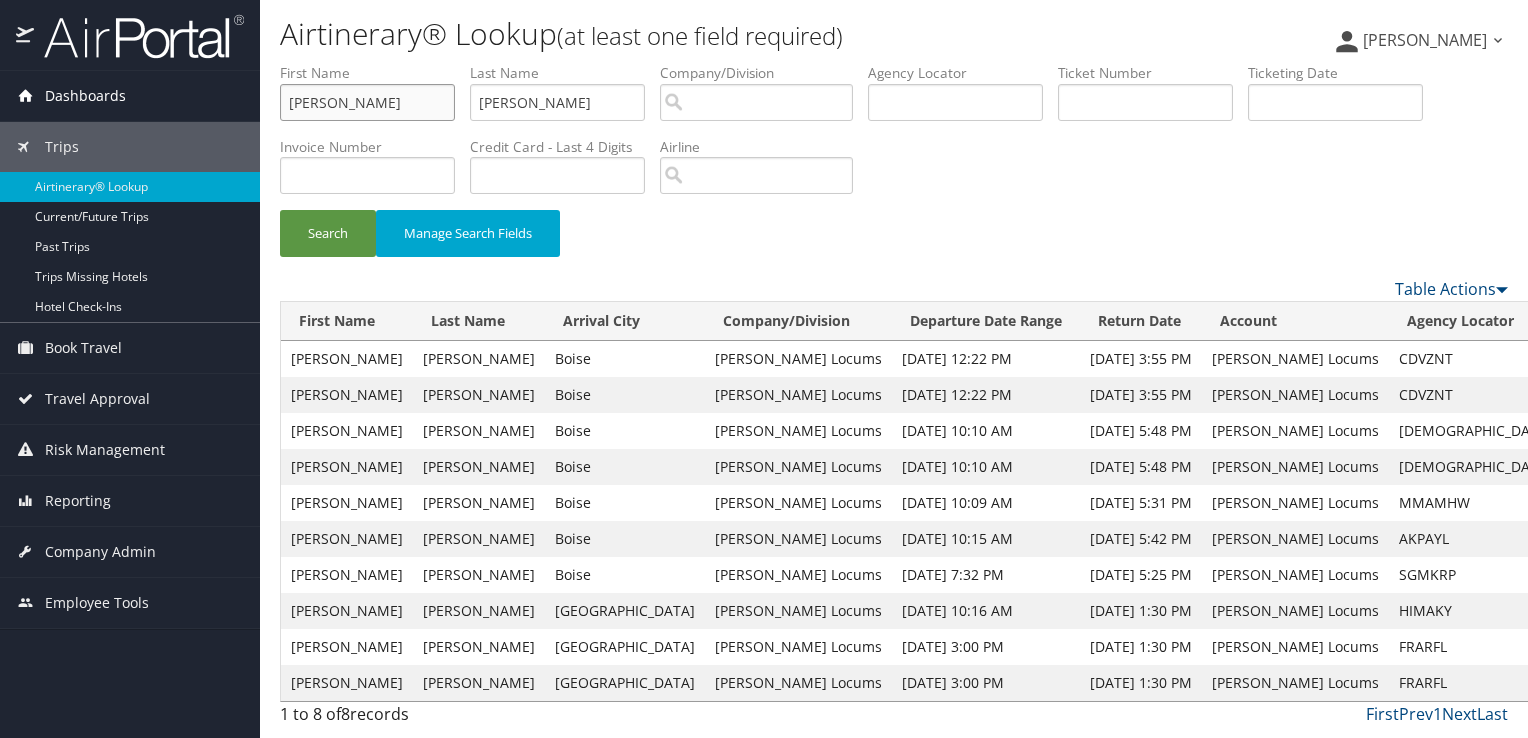 drag, startPoint x: 319, startPoint y: 102, endPoint x: 233, endPoint y: 106, distance: 86.09297 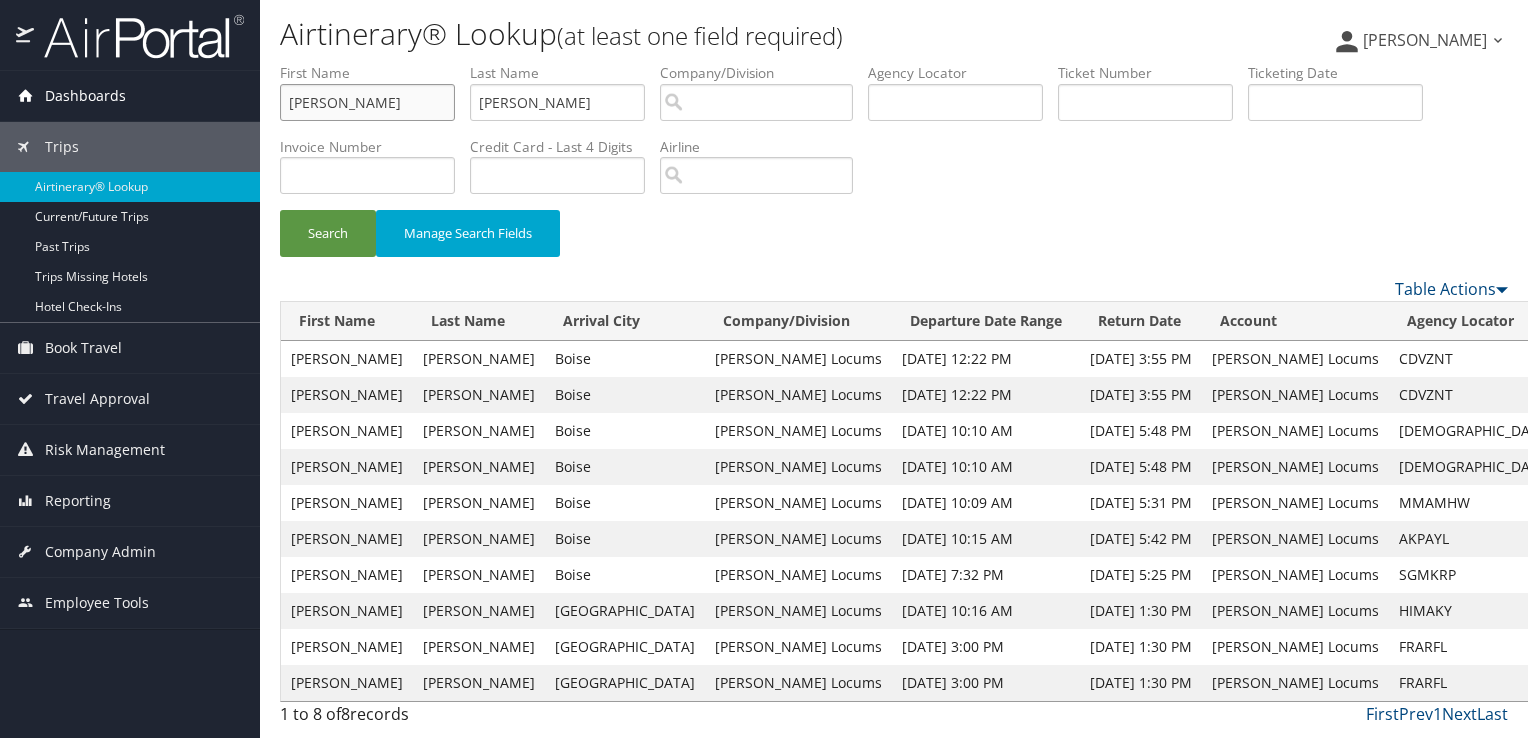 type on "bruce" 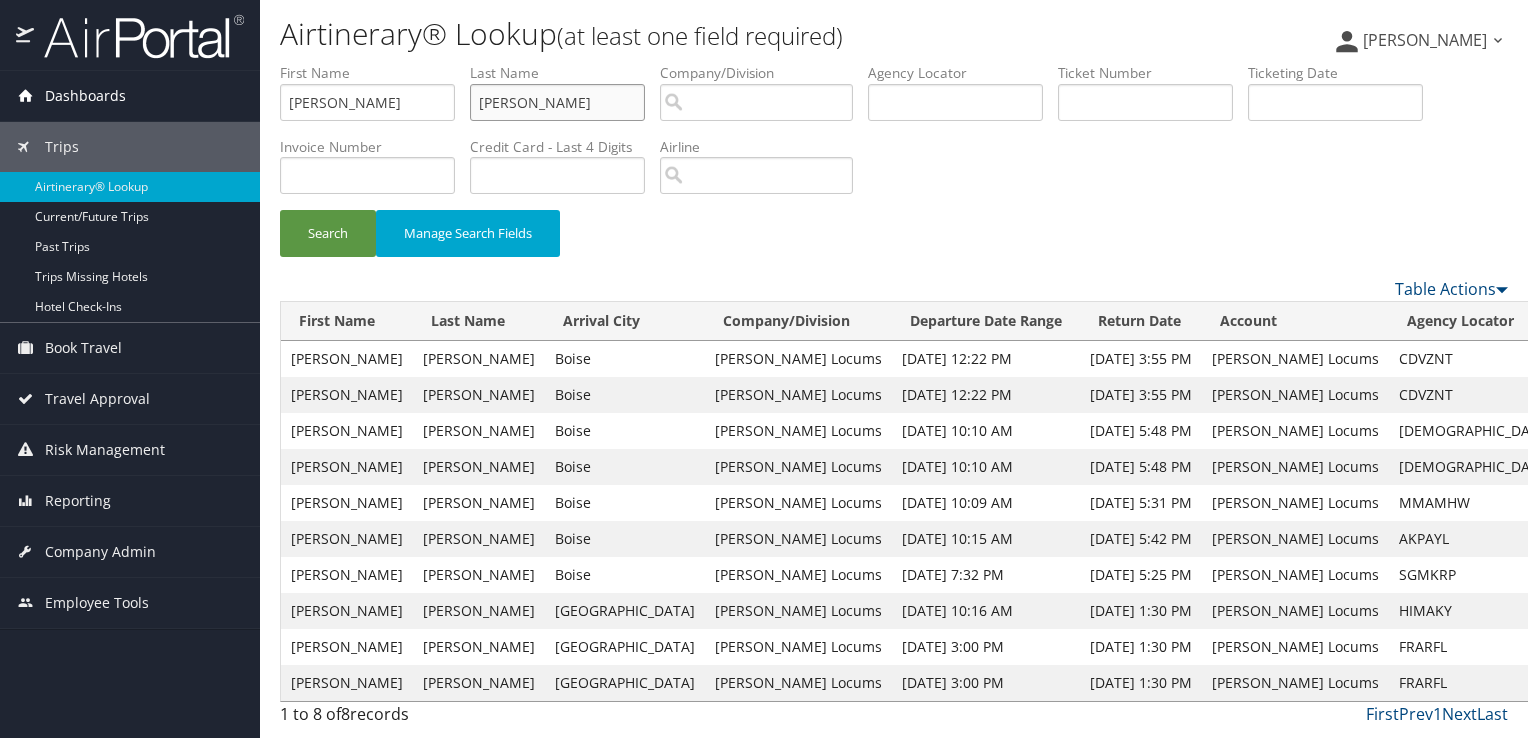 type on "chen" 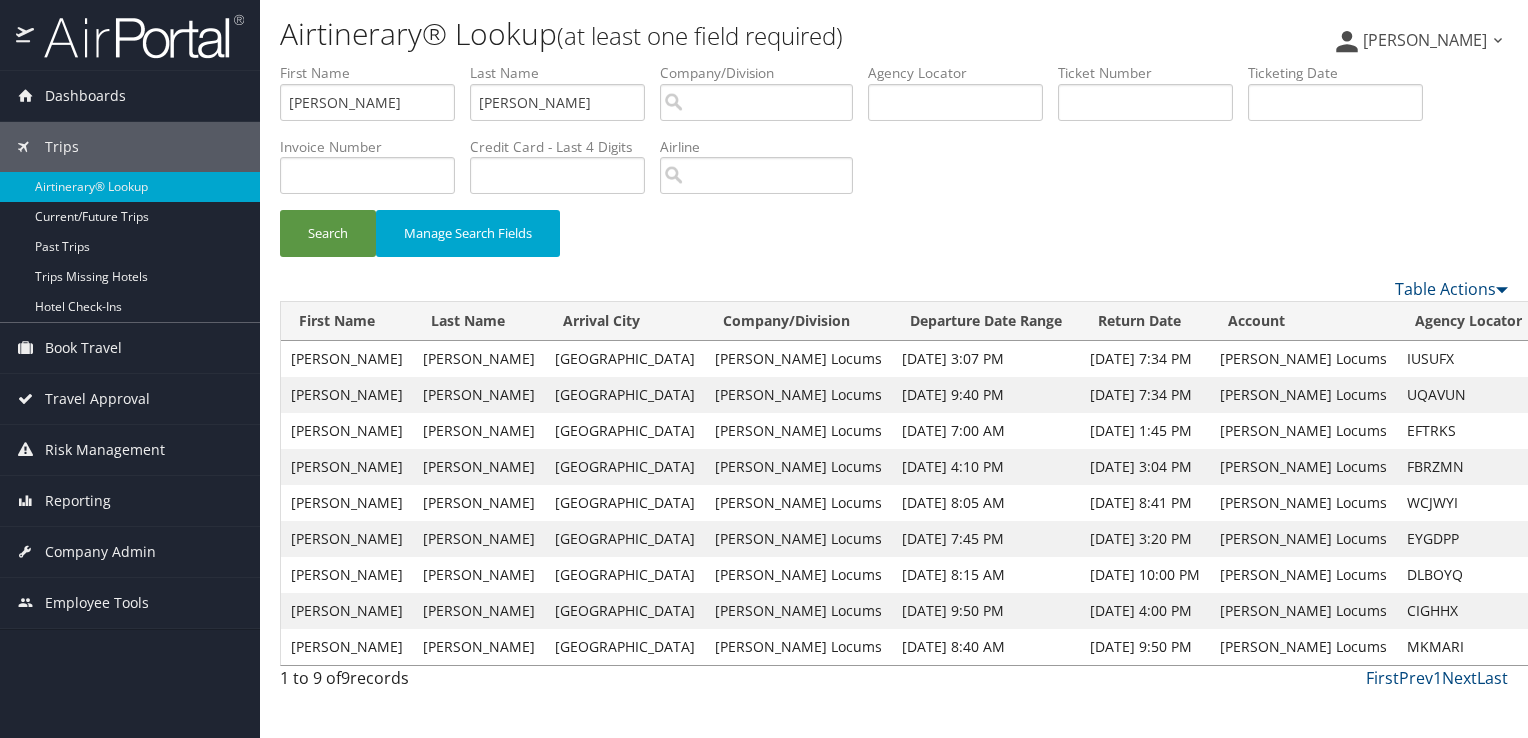 click on "View" at bounding box center (1565, 394) 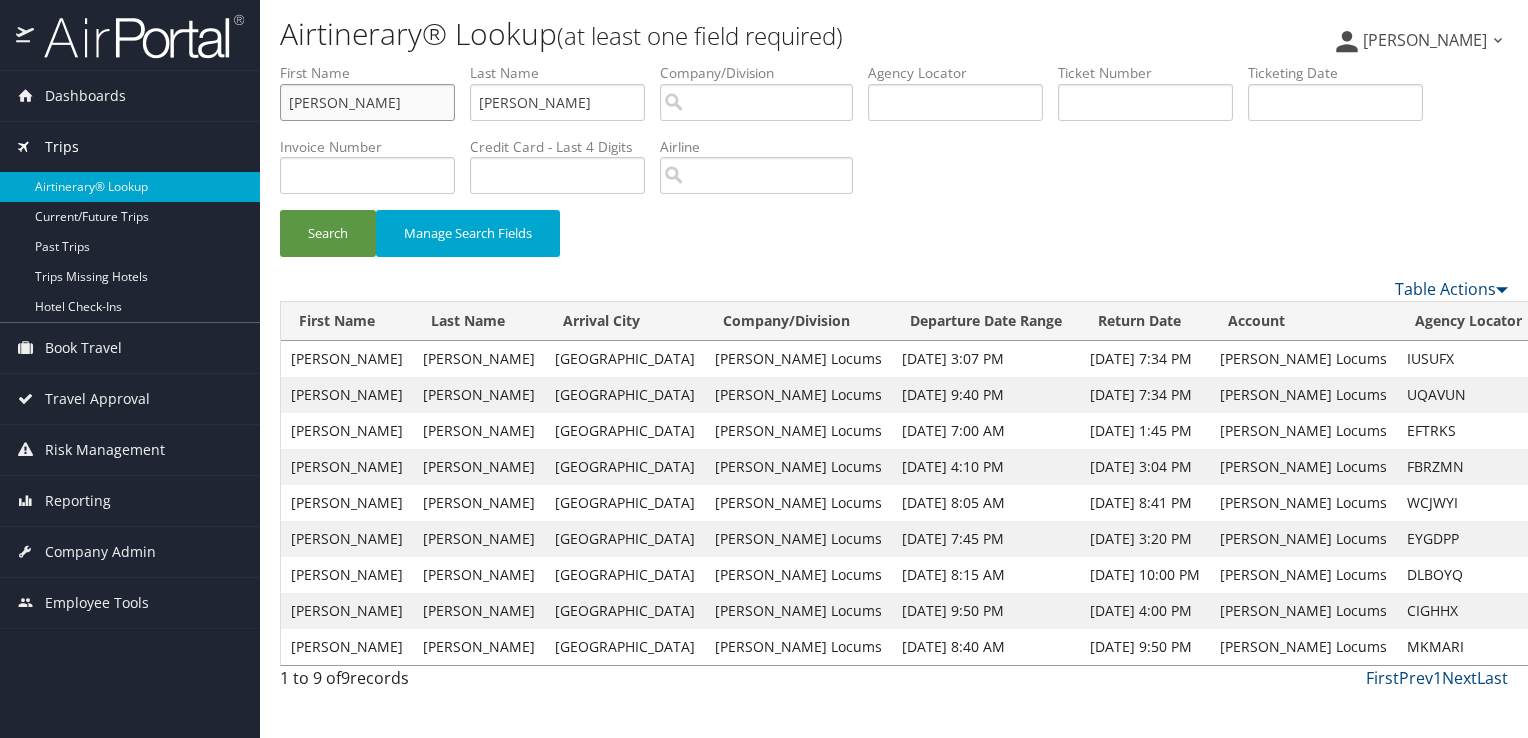 drag, startPoint x: 344, startPoint y: 102, endPoint x: 126, endPoint y: 126, distance: 219.31712 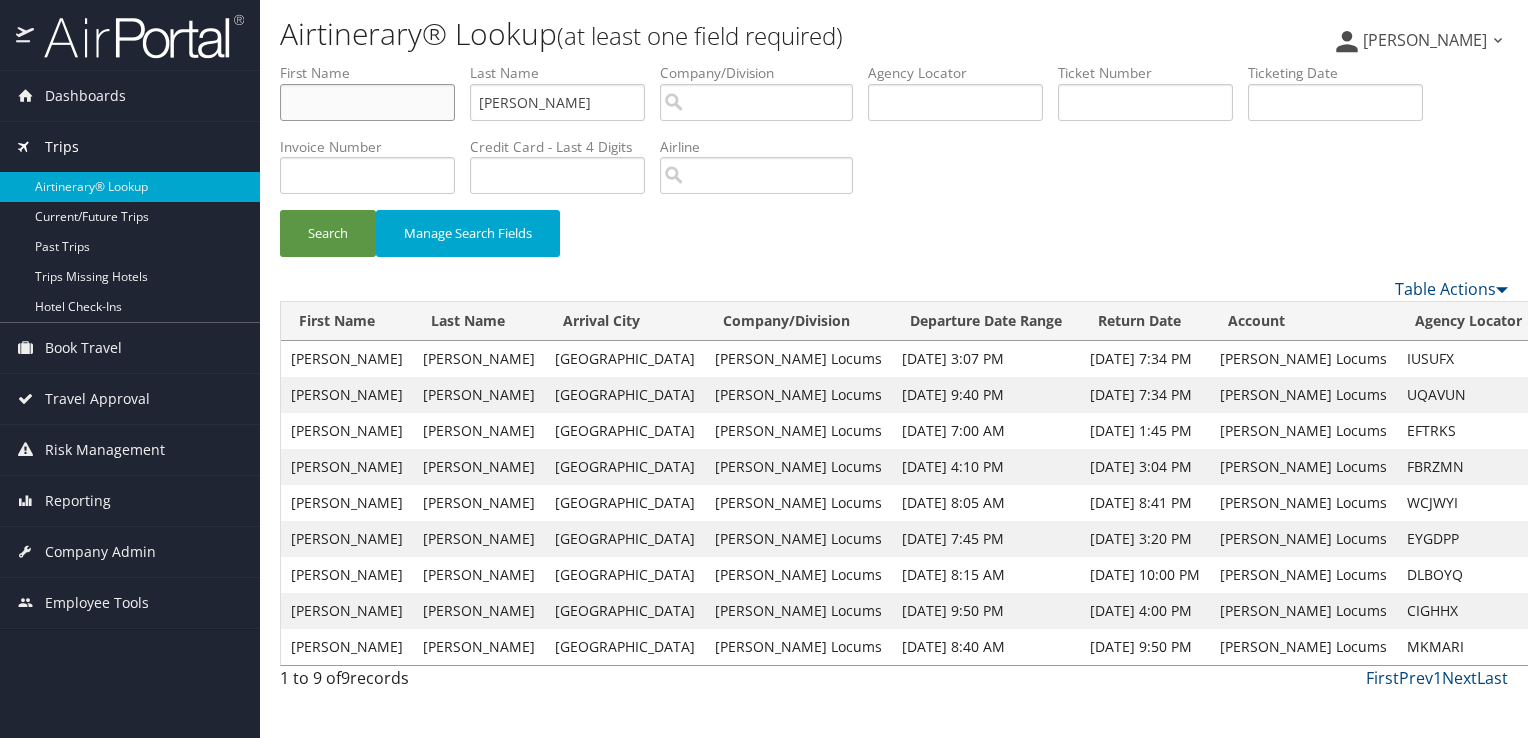 type 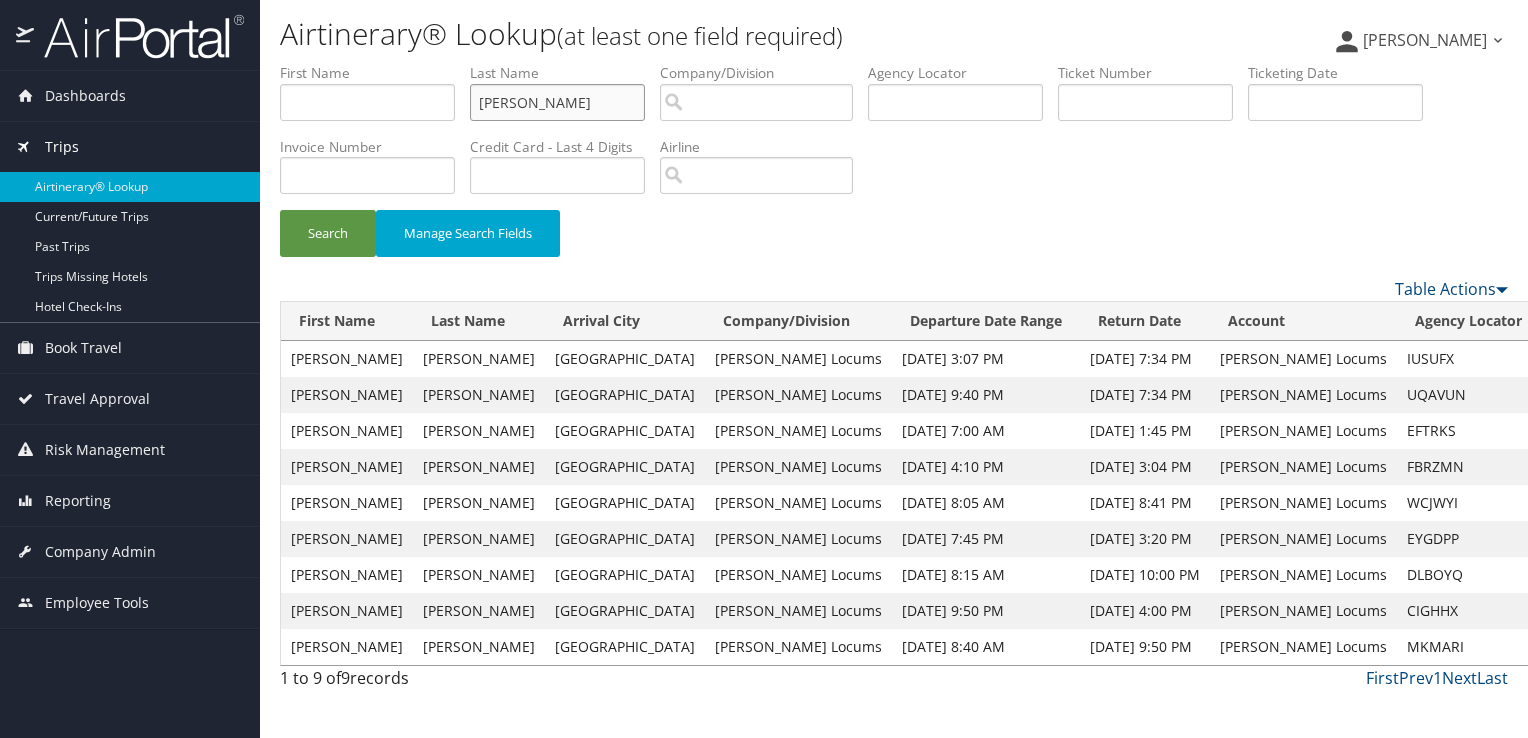 paste on "HIENSCH" 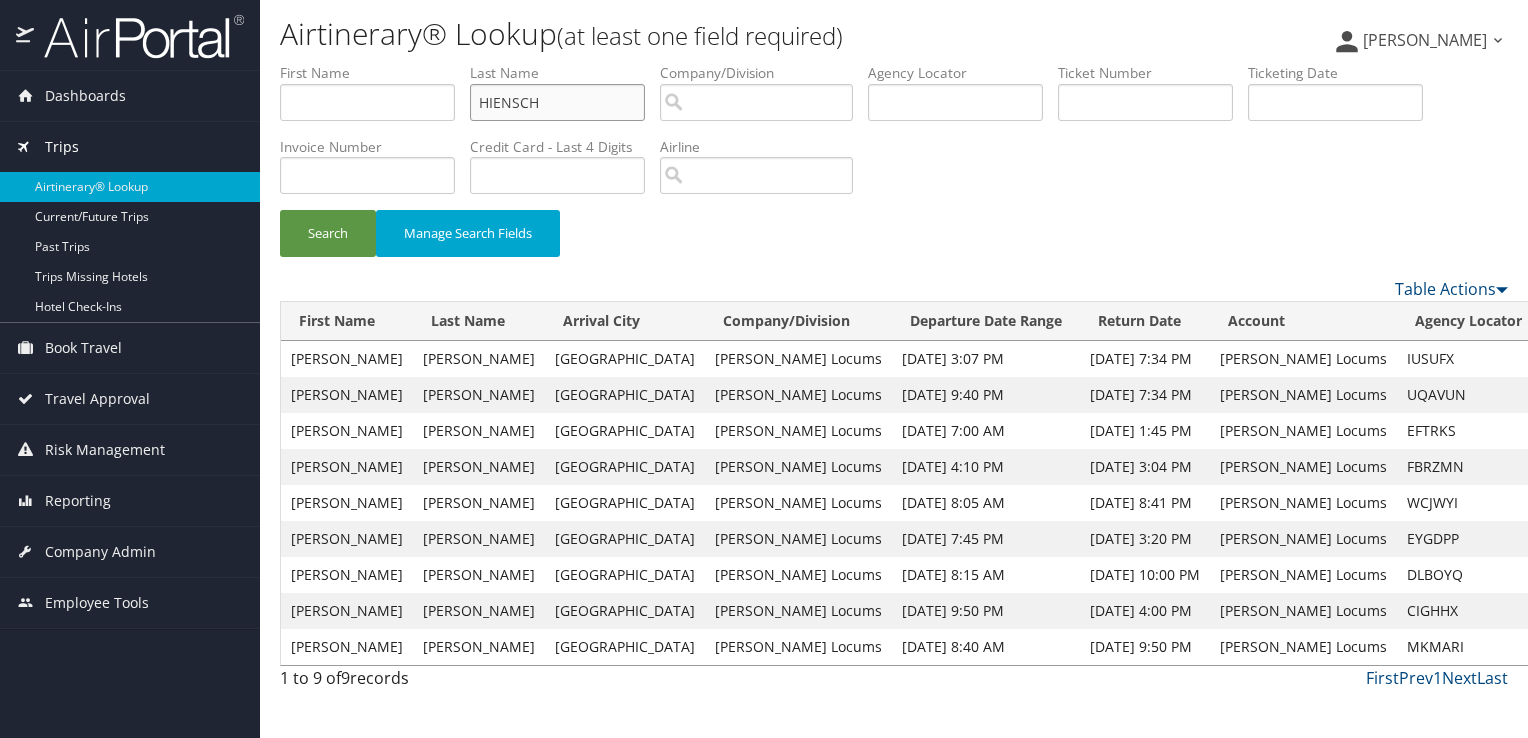 click on "Search" at bounding box center [328, 233] 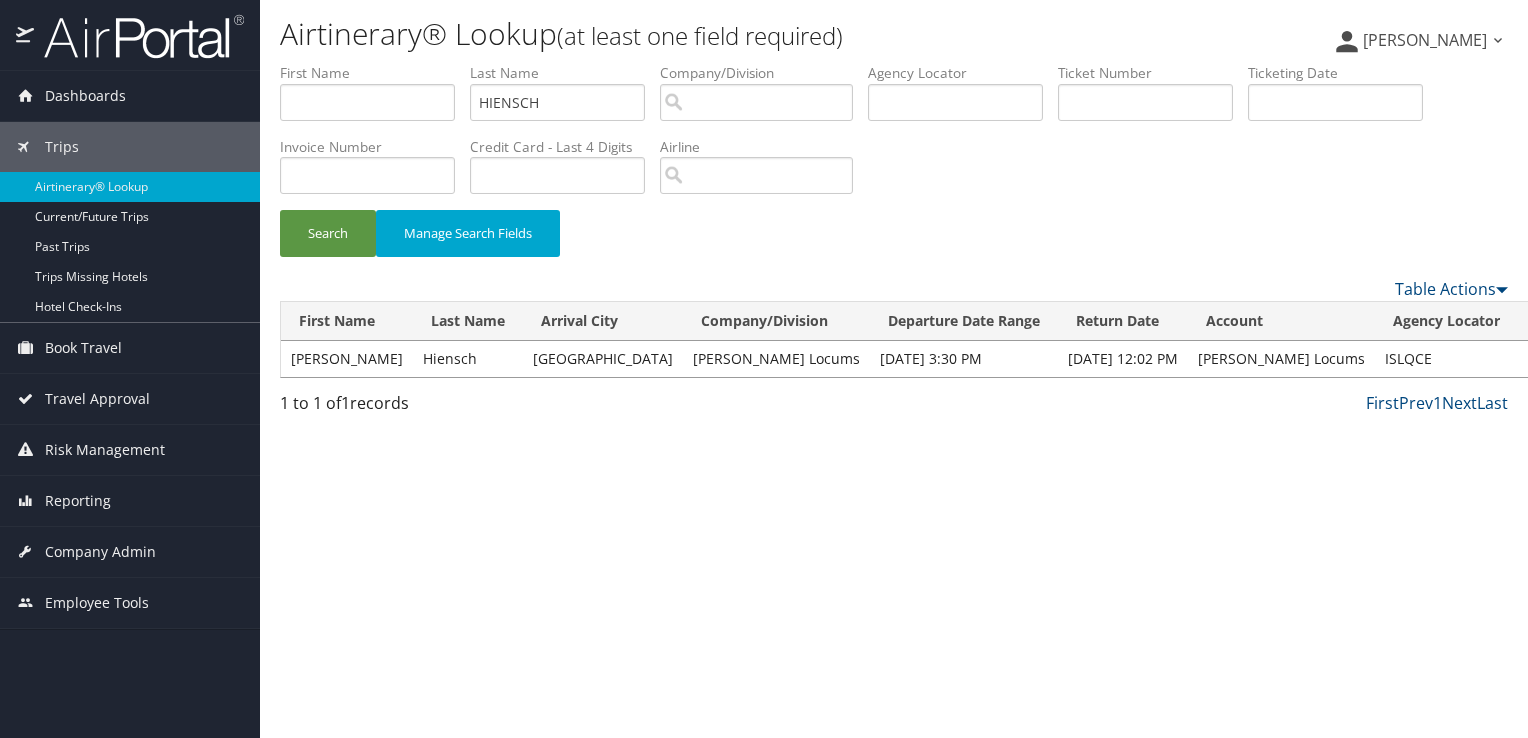 click on "View" at bounding box center [1543, 358] 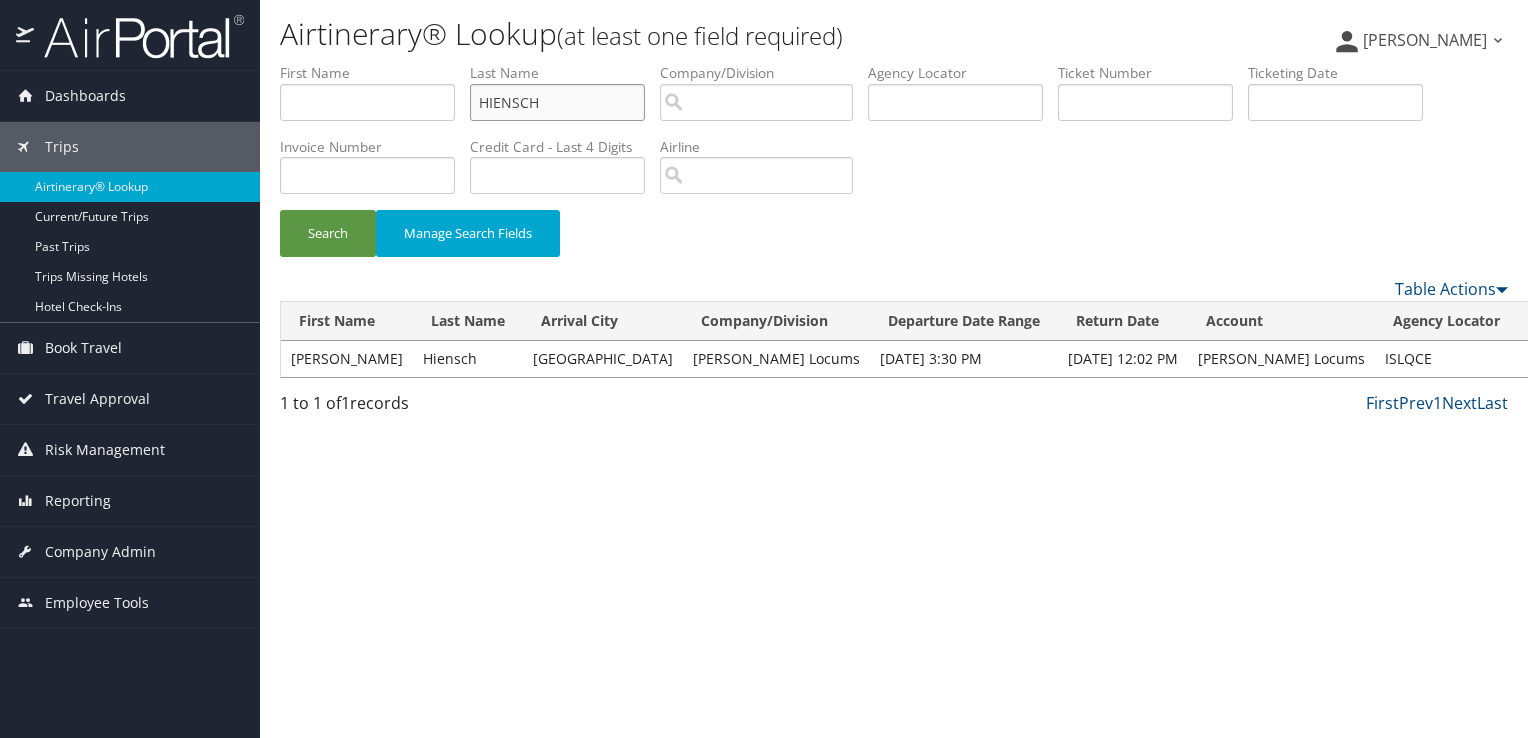 drag, startPoint x: 554, startPoint y: 98, endPoint x: 438, endPoint y: 99, distance: 116.00431 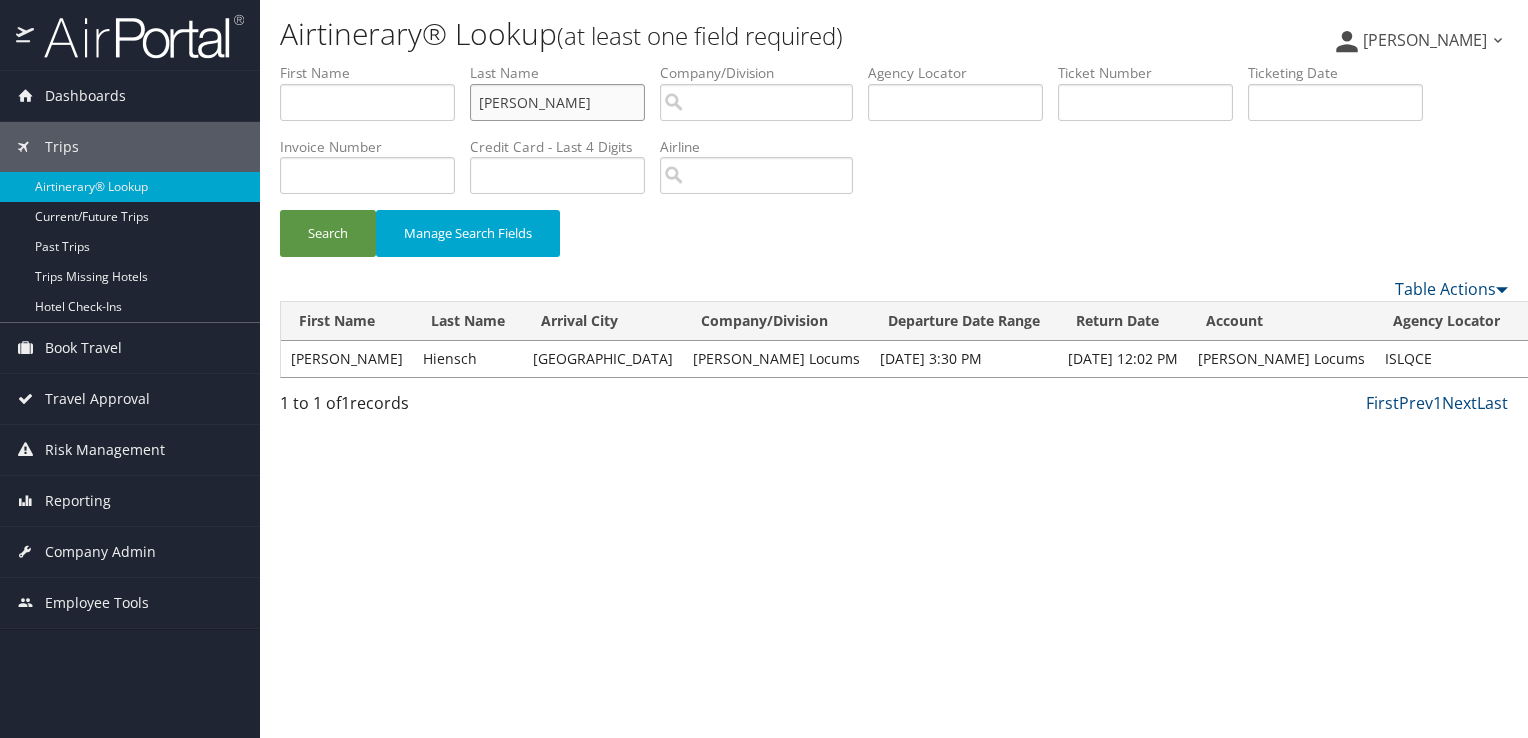 type on "takash" 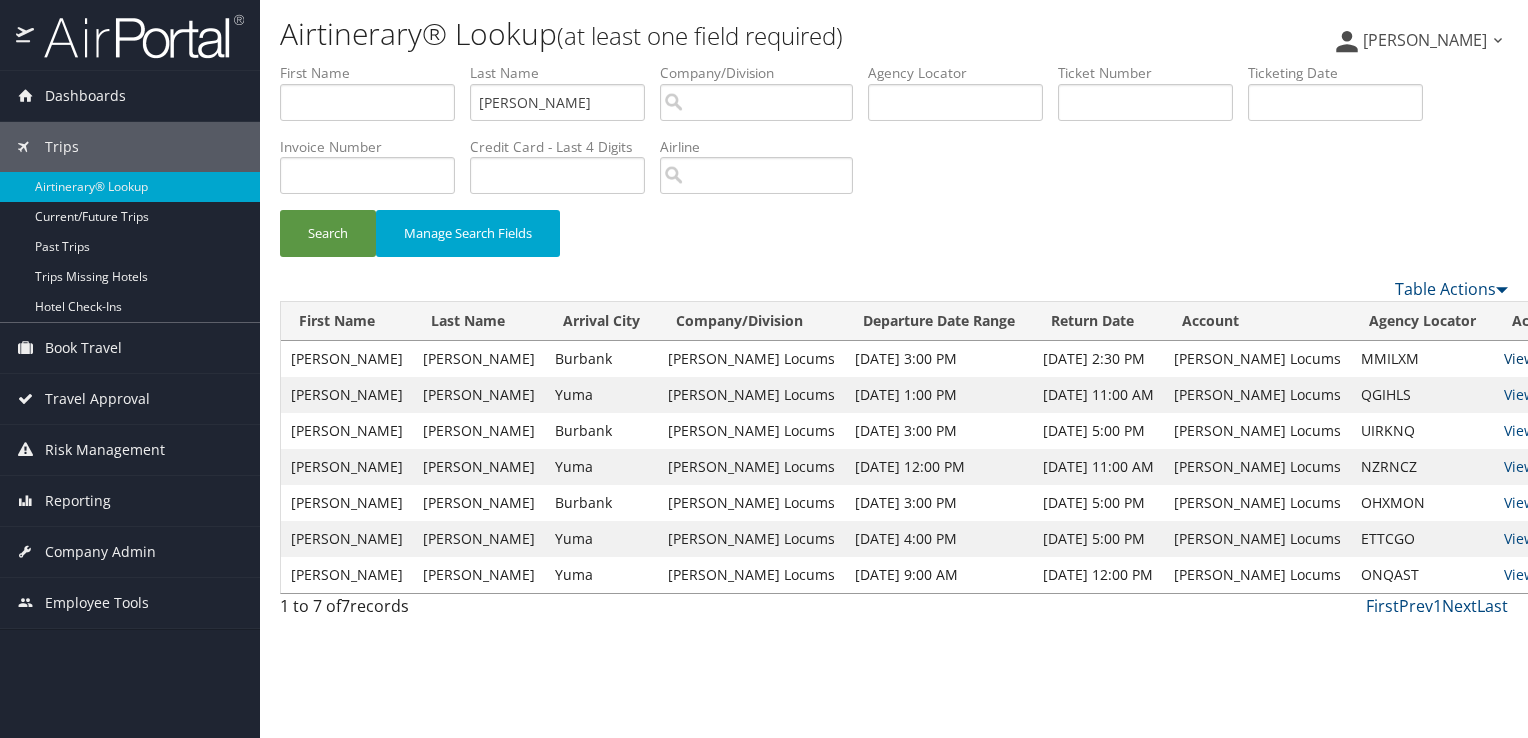 click on "View" at bounding box center (1519, 358) 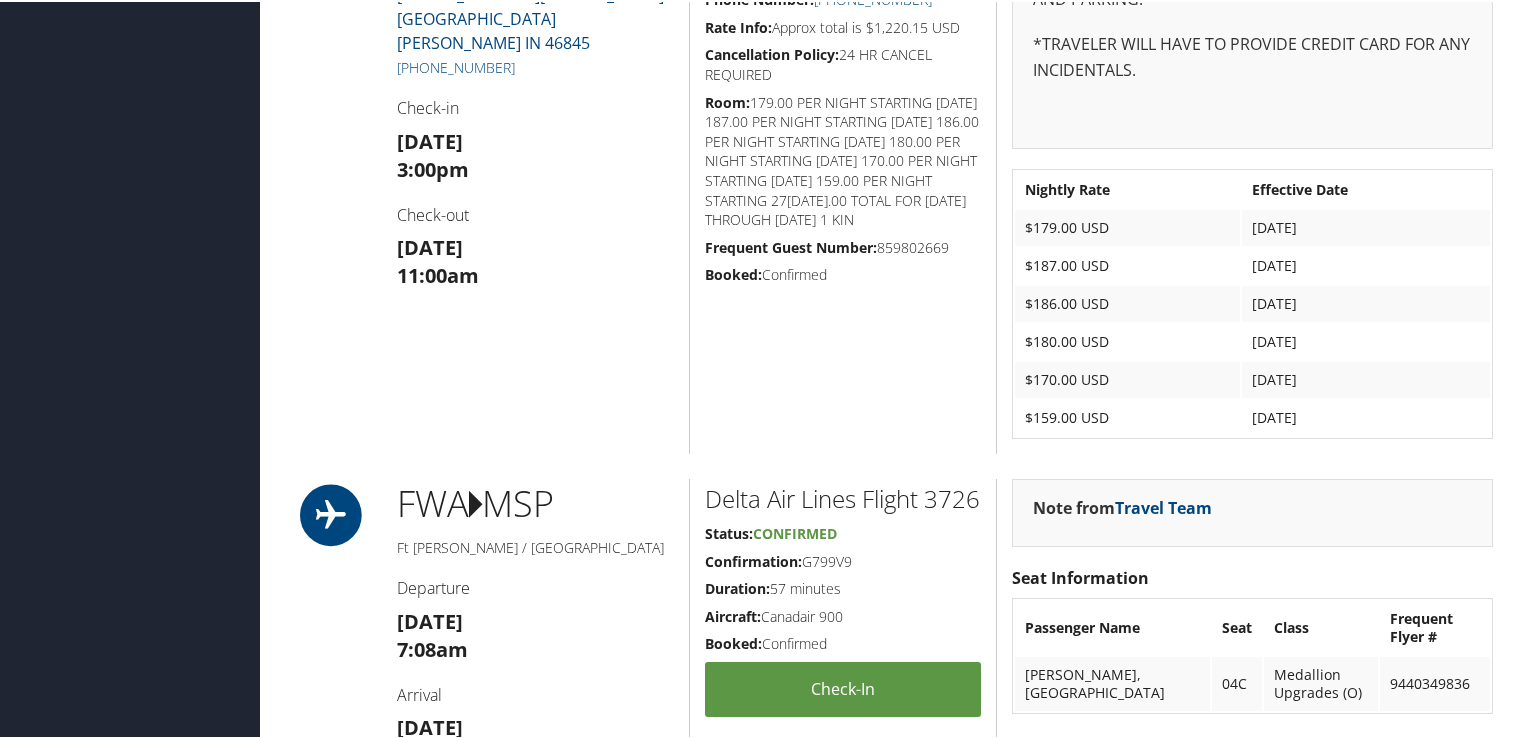 scroll, scrollTop: 1895, scrollLeft: 0, axis: vertical 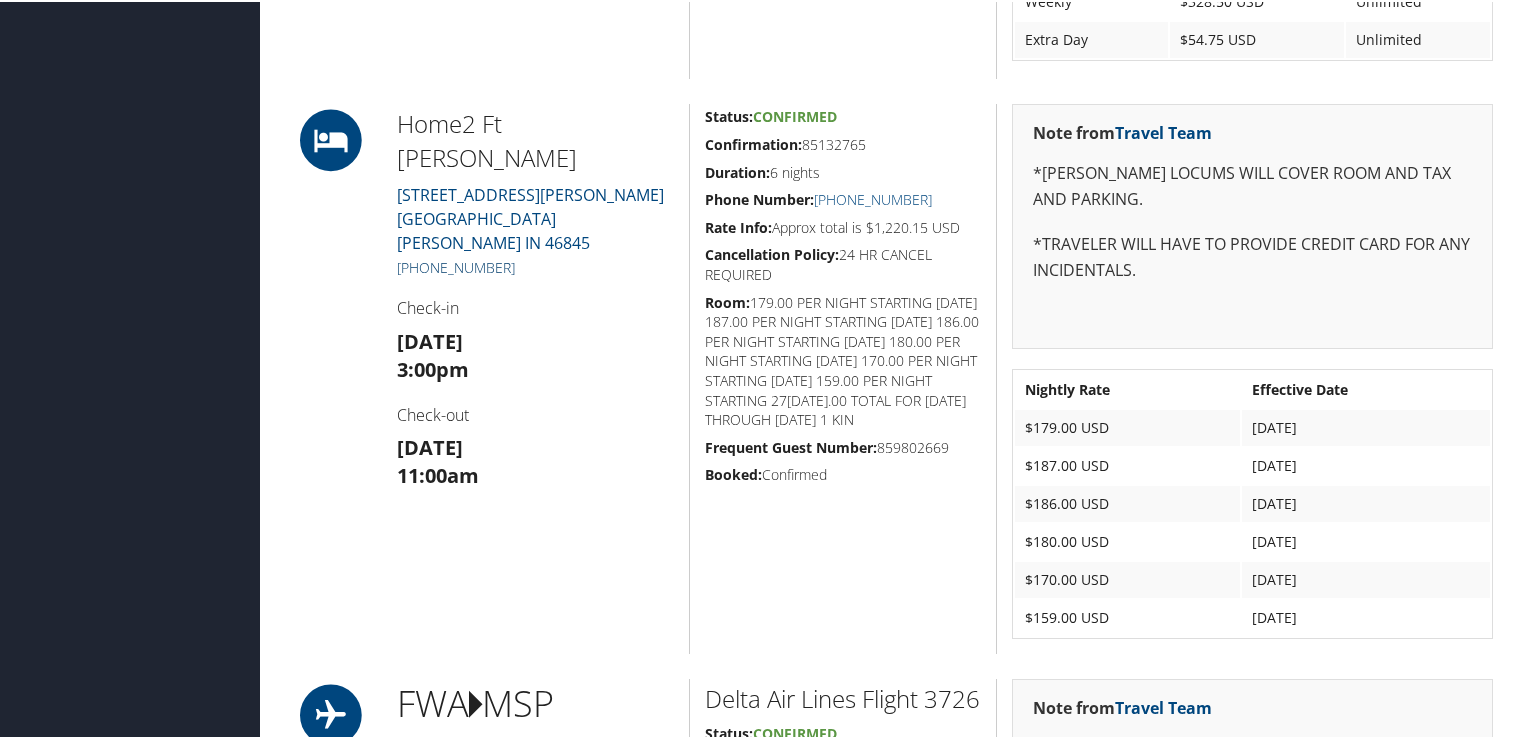 click on "+1 (260) 399-6000" at bounding box center [456, 265] 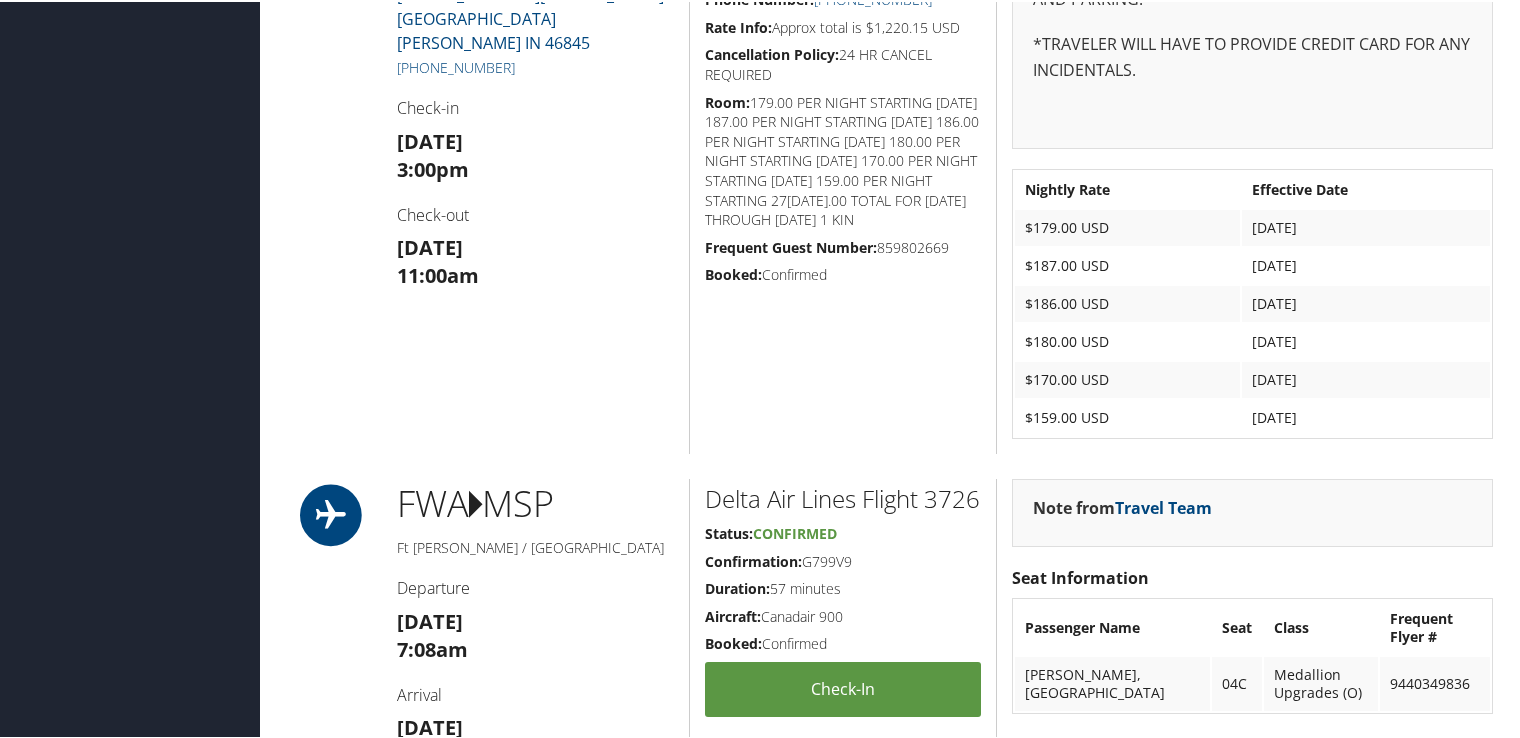 scroll, scrollTop: 2195, scrollLeft: 0, axis: vertical 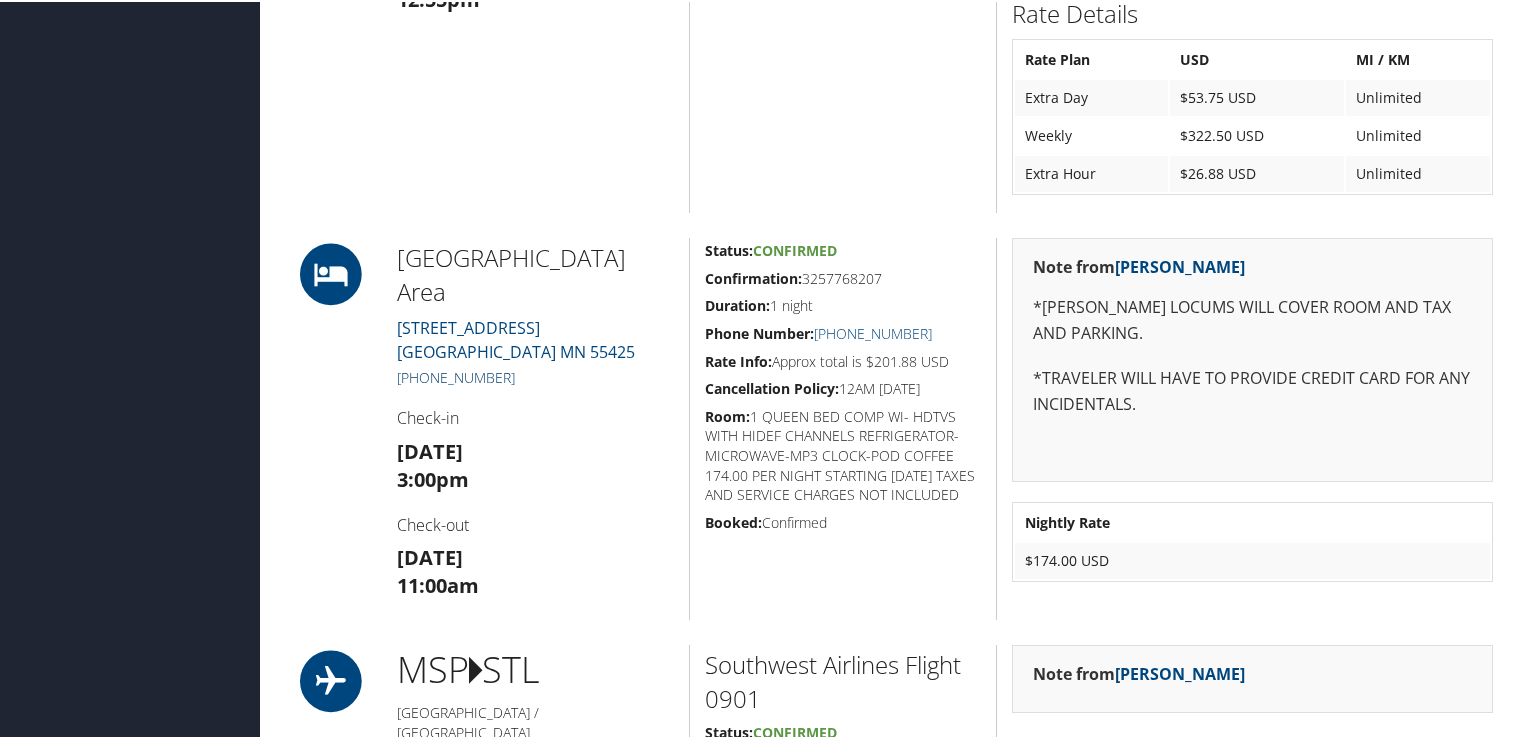 click on "[PHONE_NUMBER]" at bounding box center (456, 375) 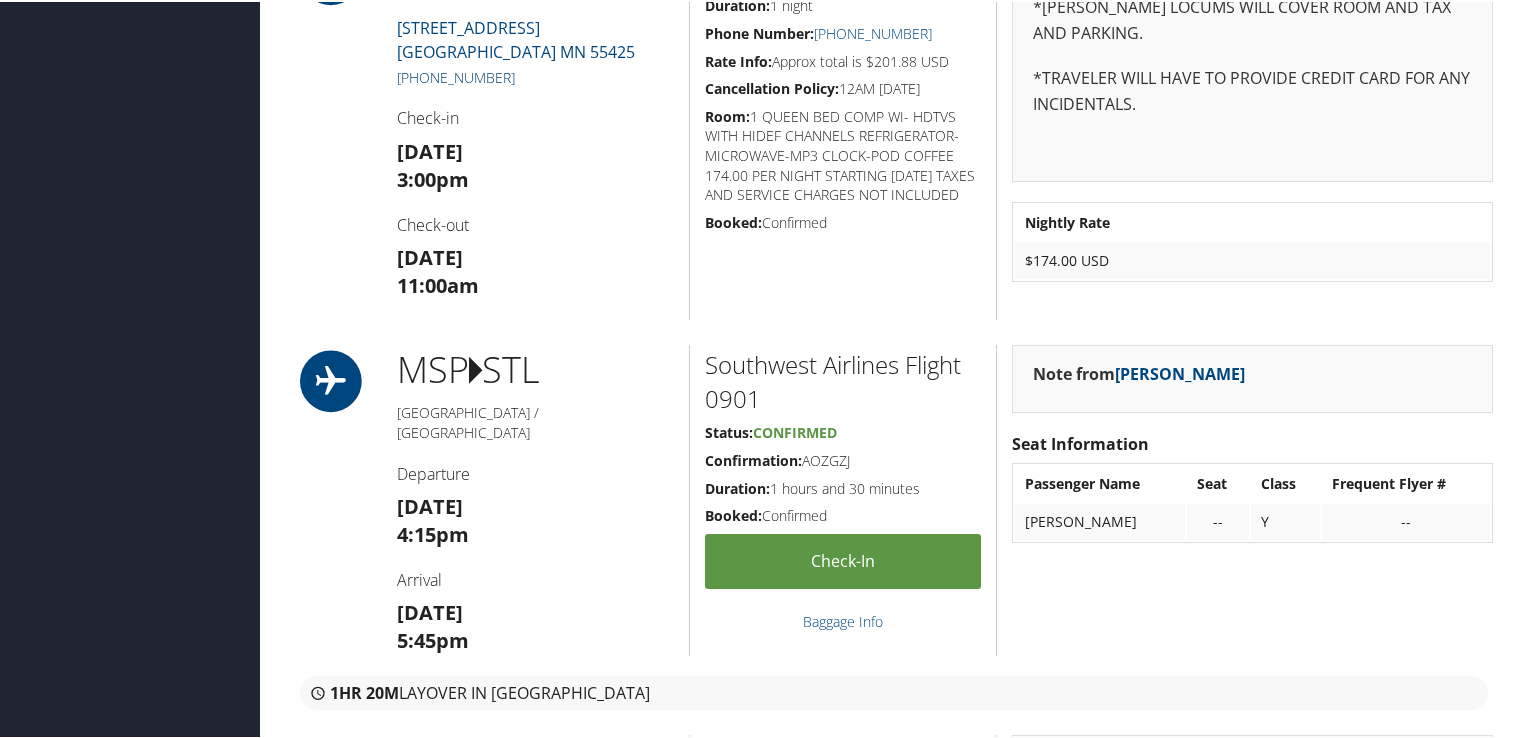 scroll, scrollTop: 2100, scrollLeft: 0, axis: vertical 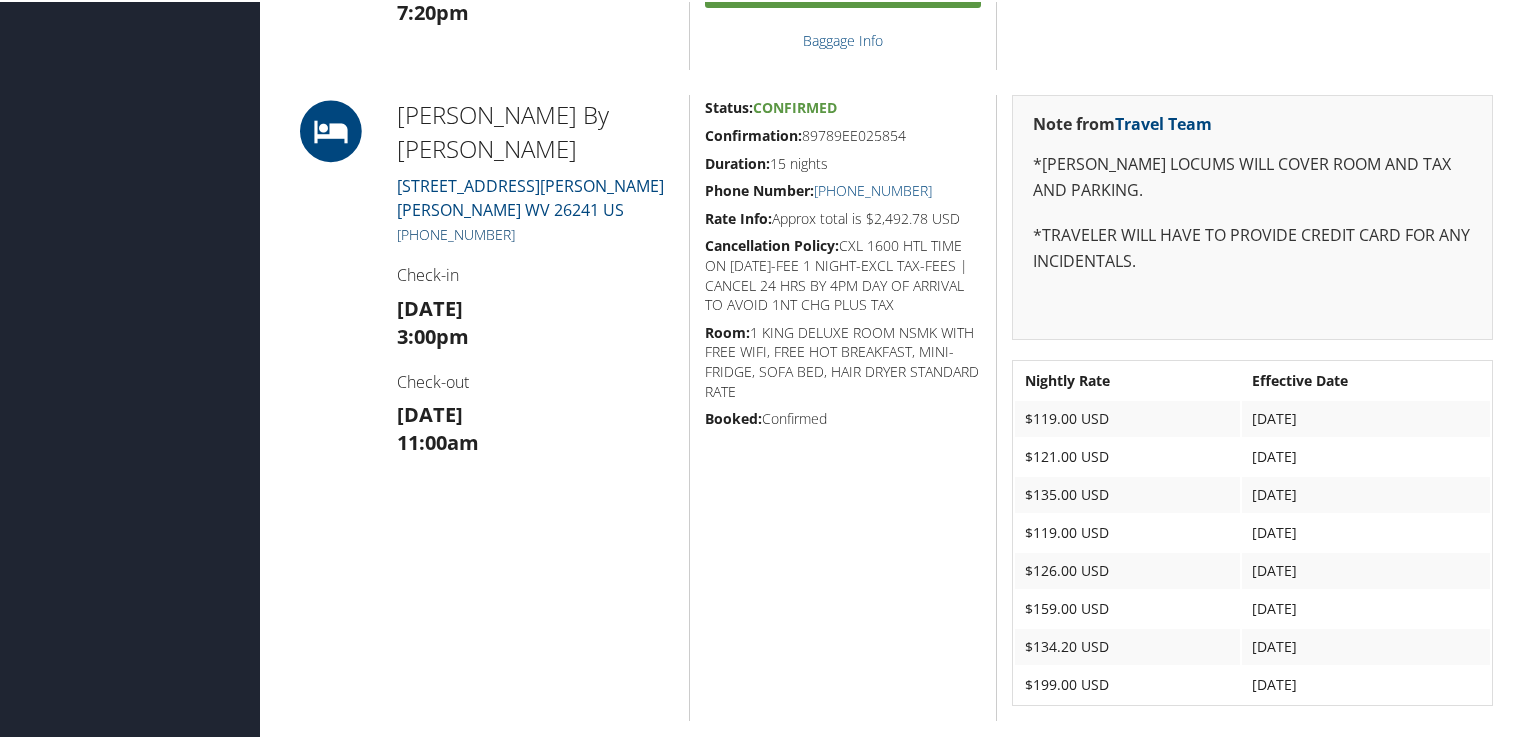 click on "+1 (304) 636-1400" at bounding box center (456, 232) 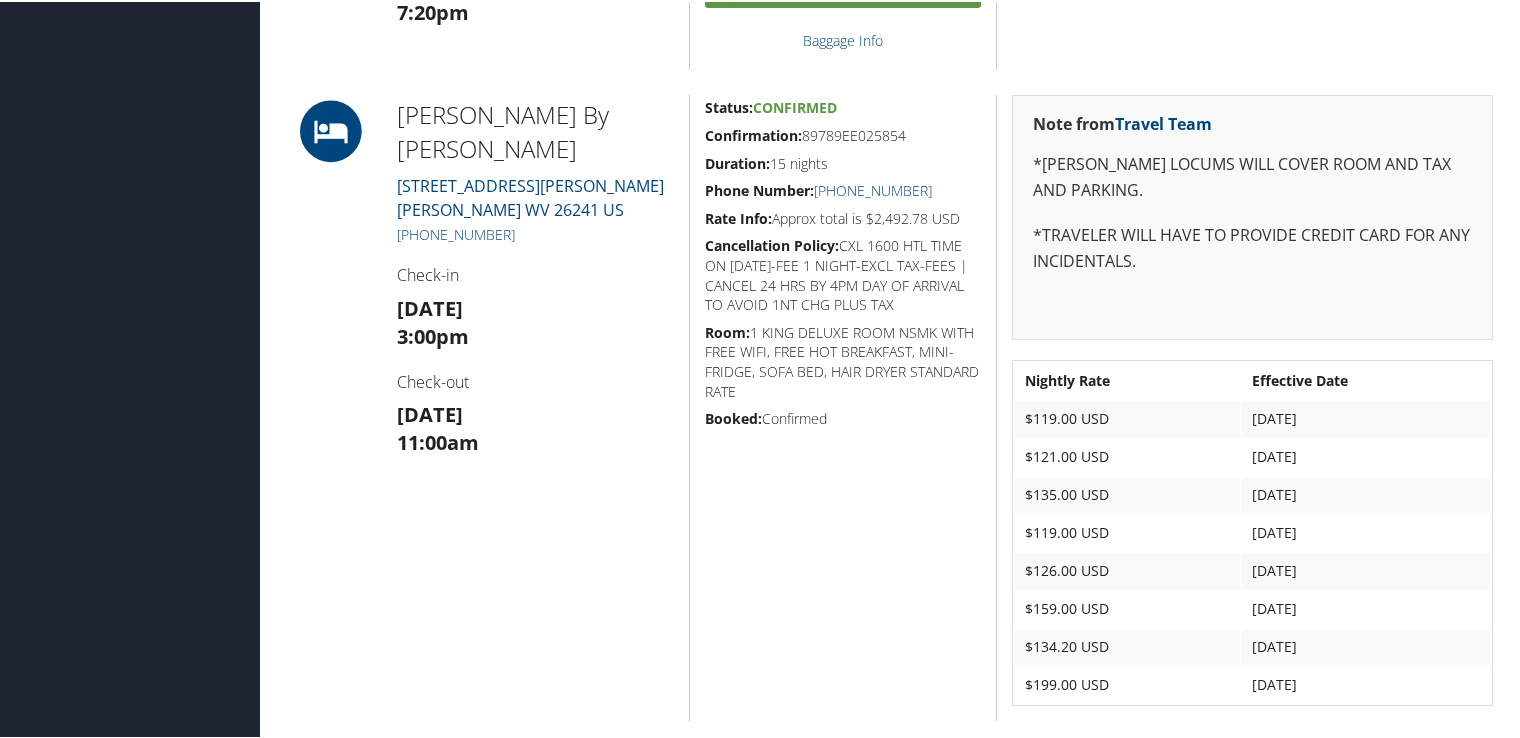 scroll, scrollTop: 800, scrollLeft: 0, axis: vertical 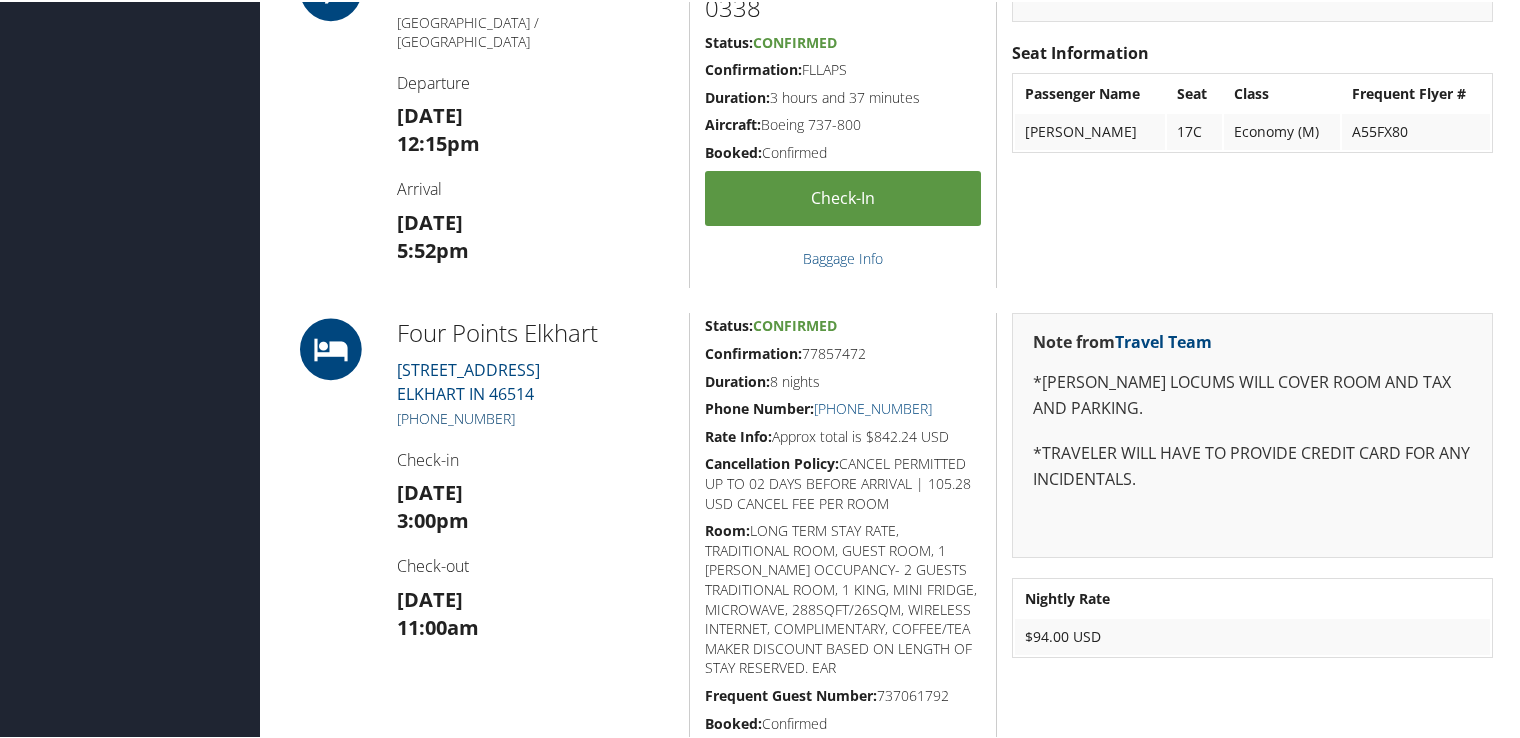 click on "[PHONE_NUMBER]" at bounding box center [456, 416] 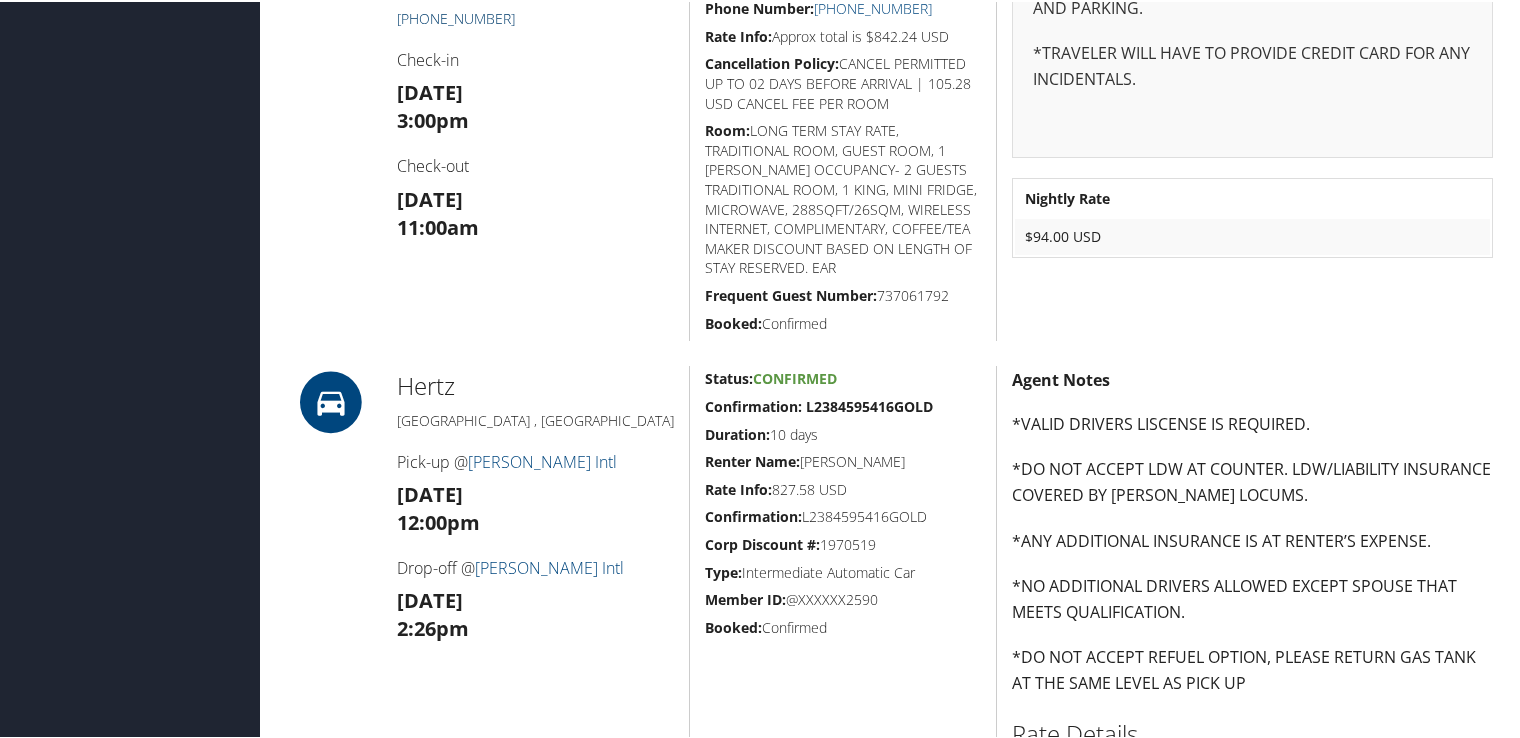 scroll, scrollTop: 1000, scrollLeft: 0, axis: vertical 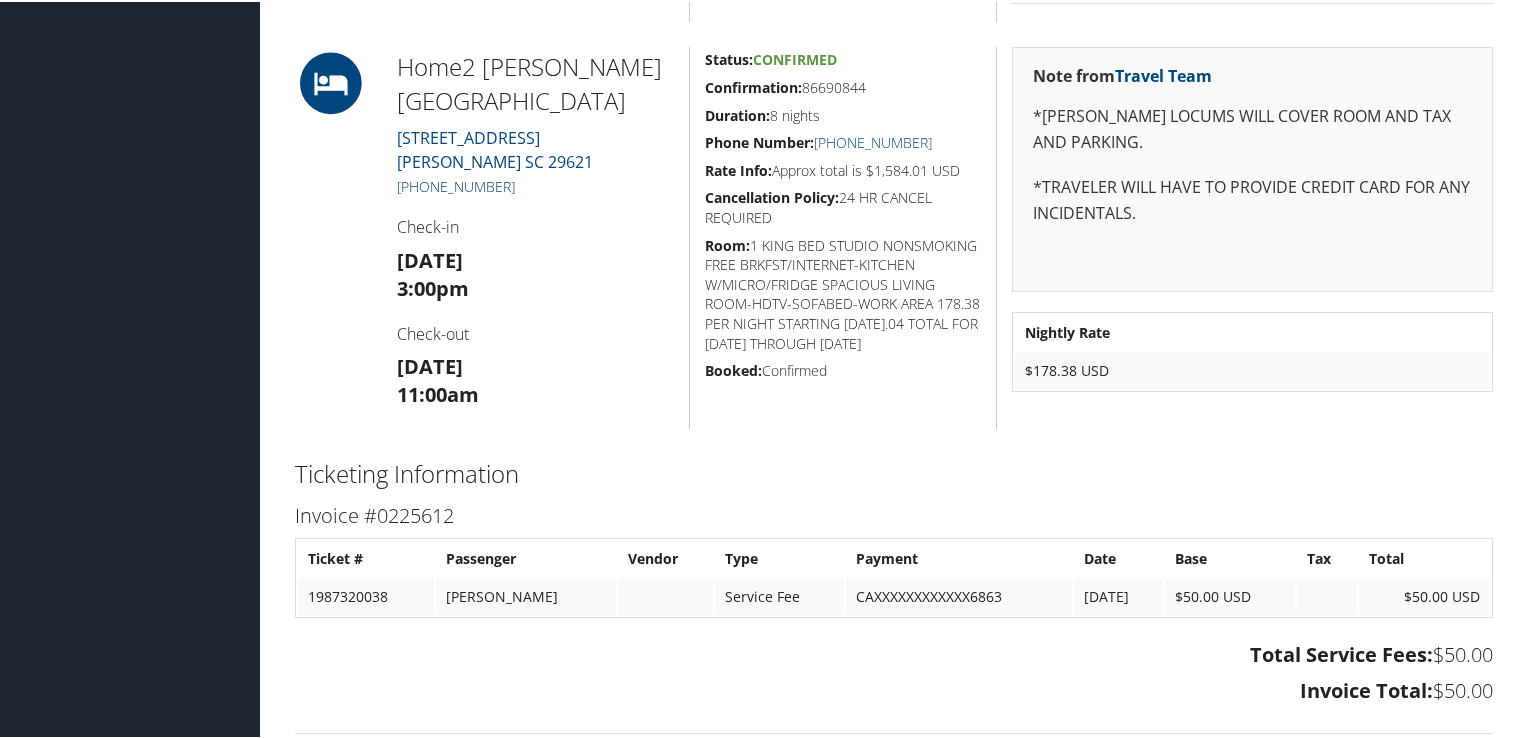 click on "+1 (864) 540-0930" at bounding box center [456, 184] 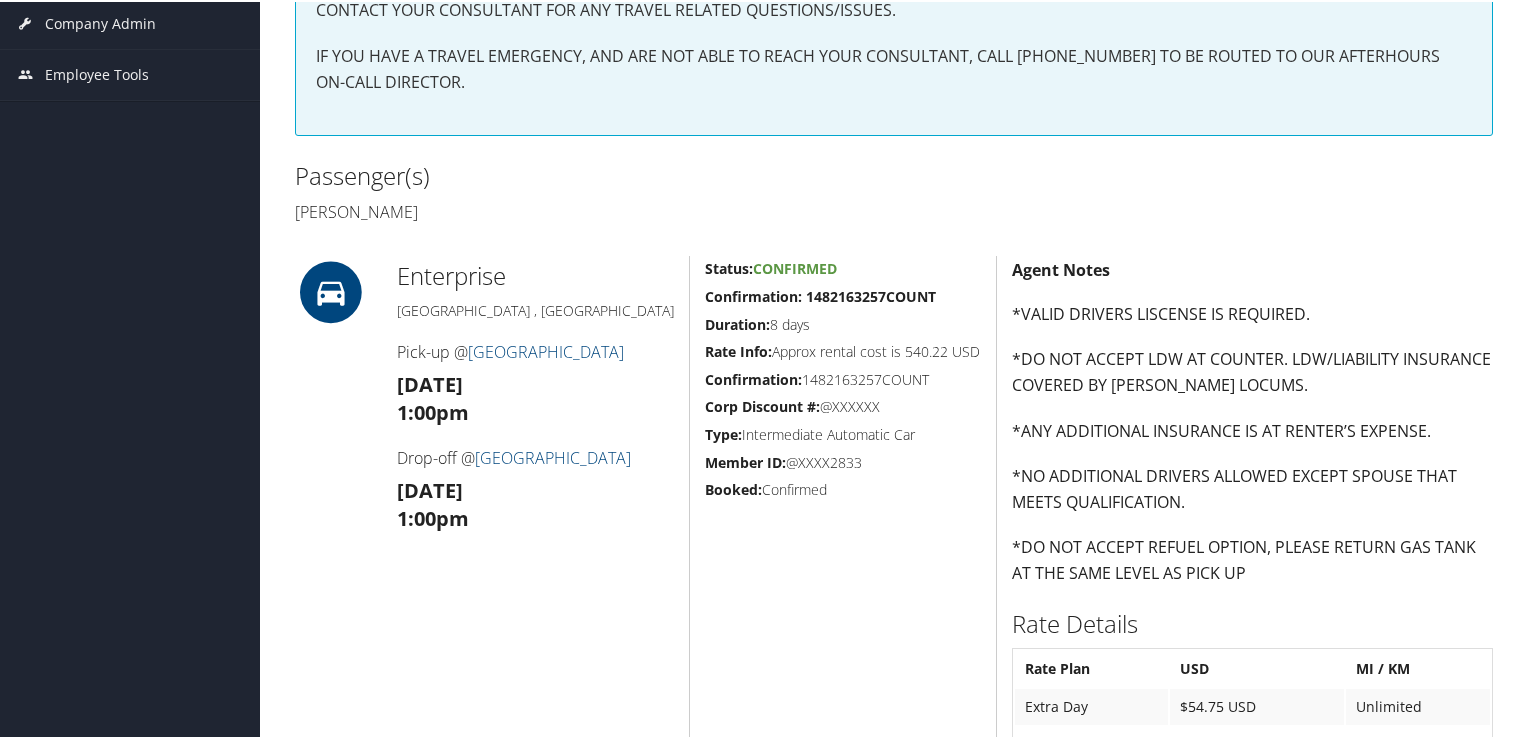 scroll, scrollTop: 0, scrollLeft: 0, axis: both 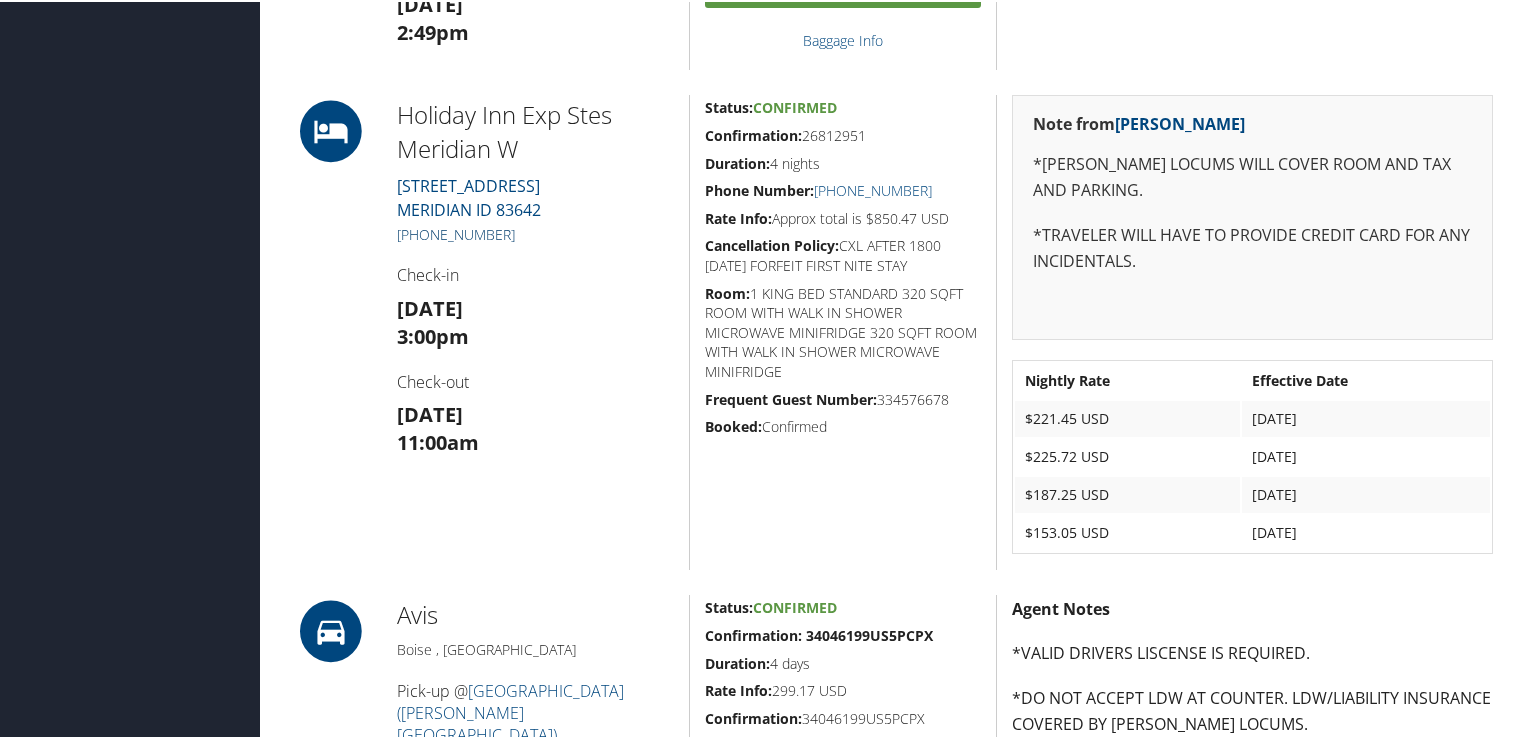 click on "[PHONE_NUMBER]" at bounding box center (456, 232) 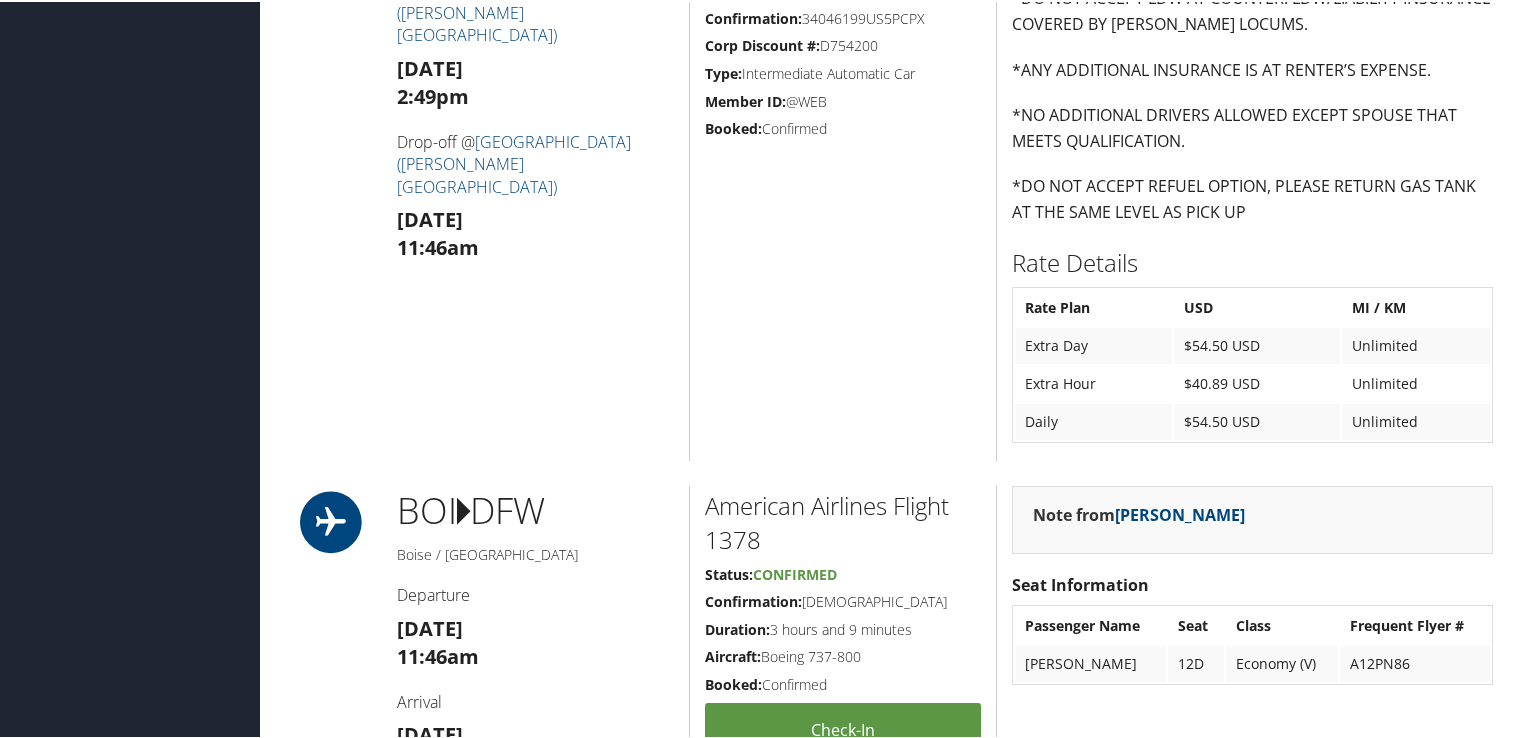 scroll, scrollTop: 1700, scrollLeft: 0, axis: vertical 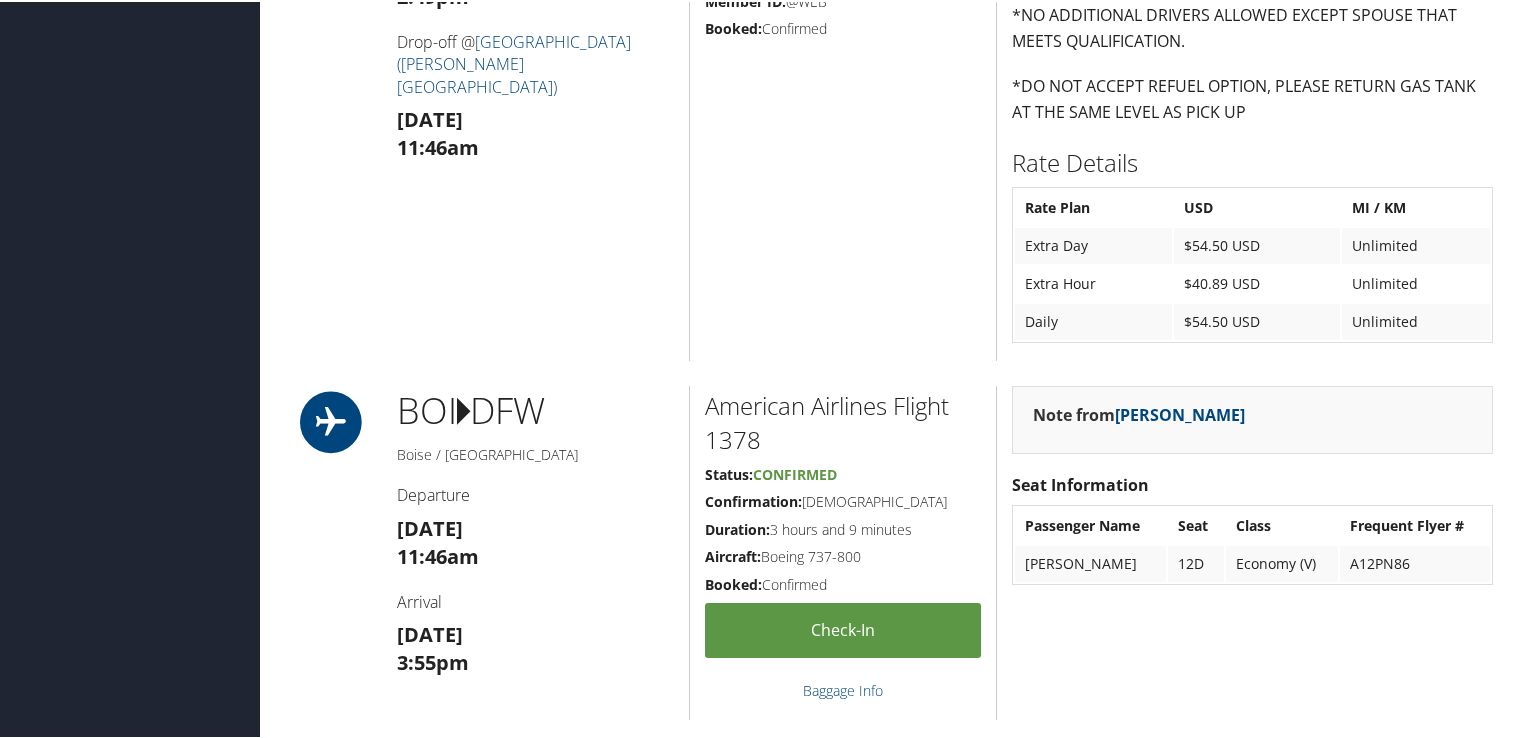 click on "Status:  Confirmed          Confirmation: 34046199US5PCPX          Duration:  4 days                                  Rate Info:  299.17 USD          Confirmation:  34046199US5PCPX                          Corp Discount #:  D754200          Type:  Intermediate  Automatic Car                          Member ID:  @WEB                                  Booked:  Confirmed" at bounding box center [842, 76] 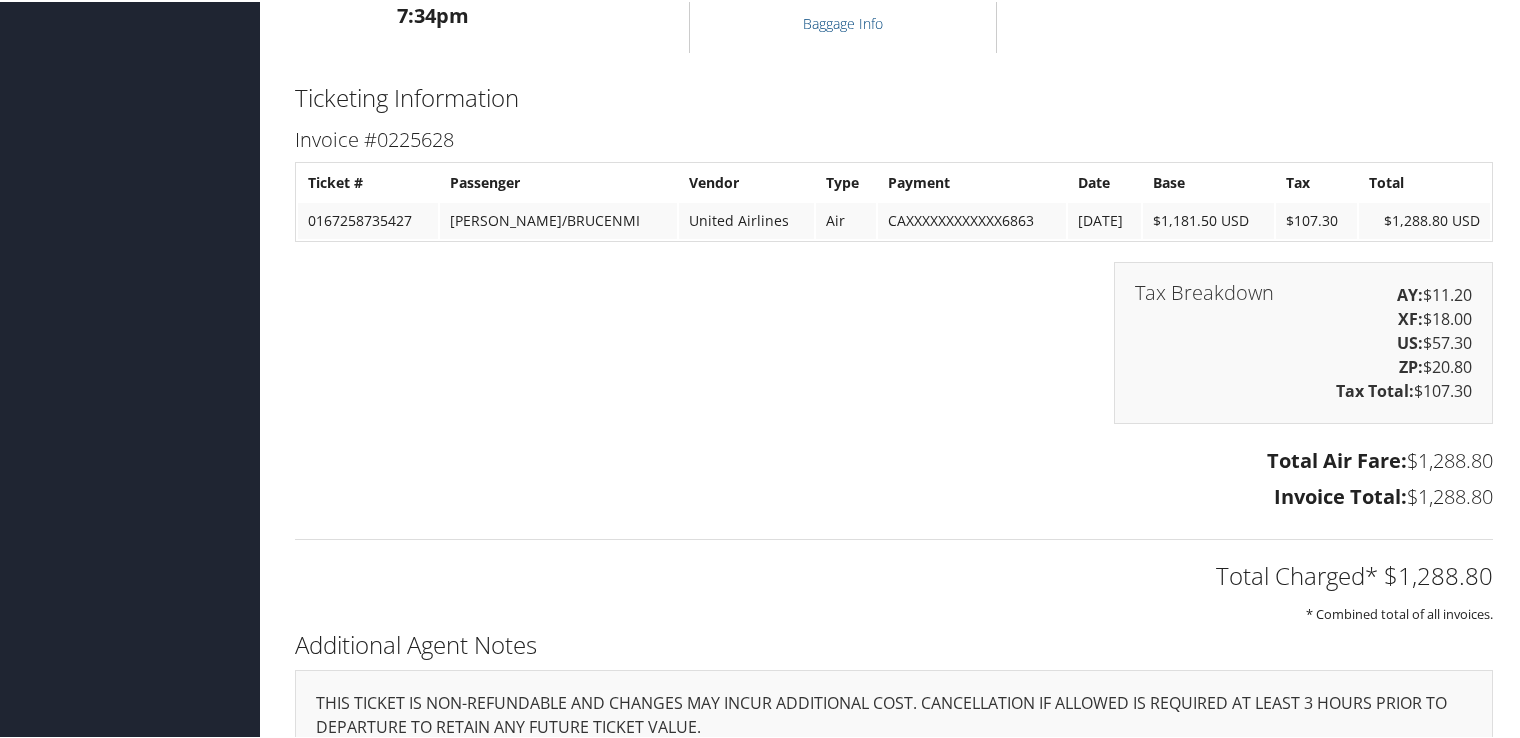 scroll, scrollTop: 3253, scrollLeft: 0, axis: vertical 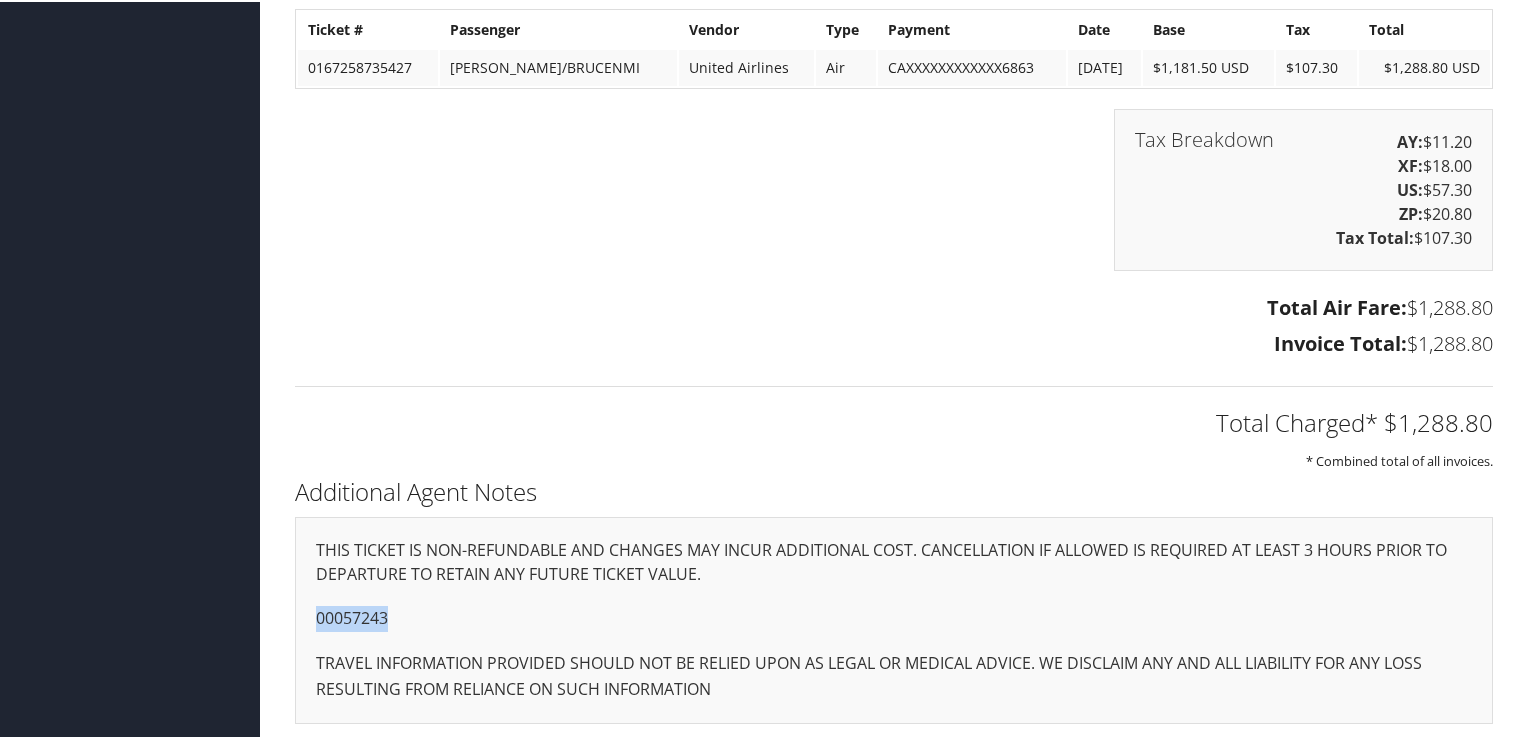 drag, startPoint x: 308, startPoint y: 614, endPoint x: 391, endPoint y: 614, distance: 83 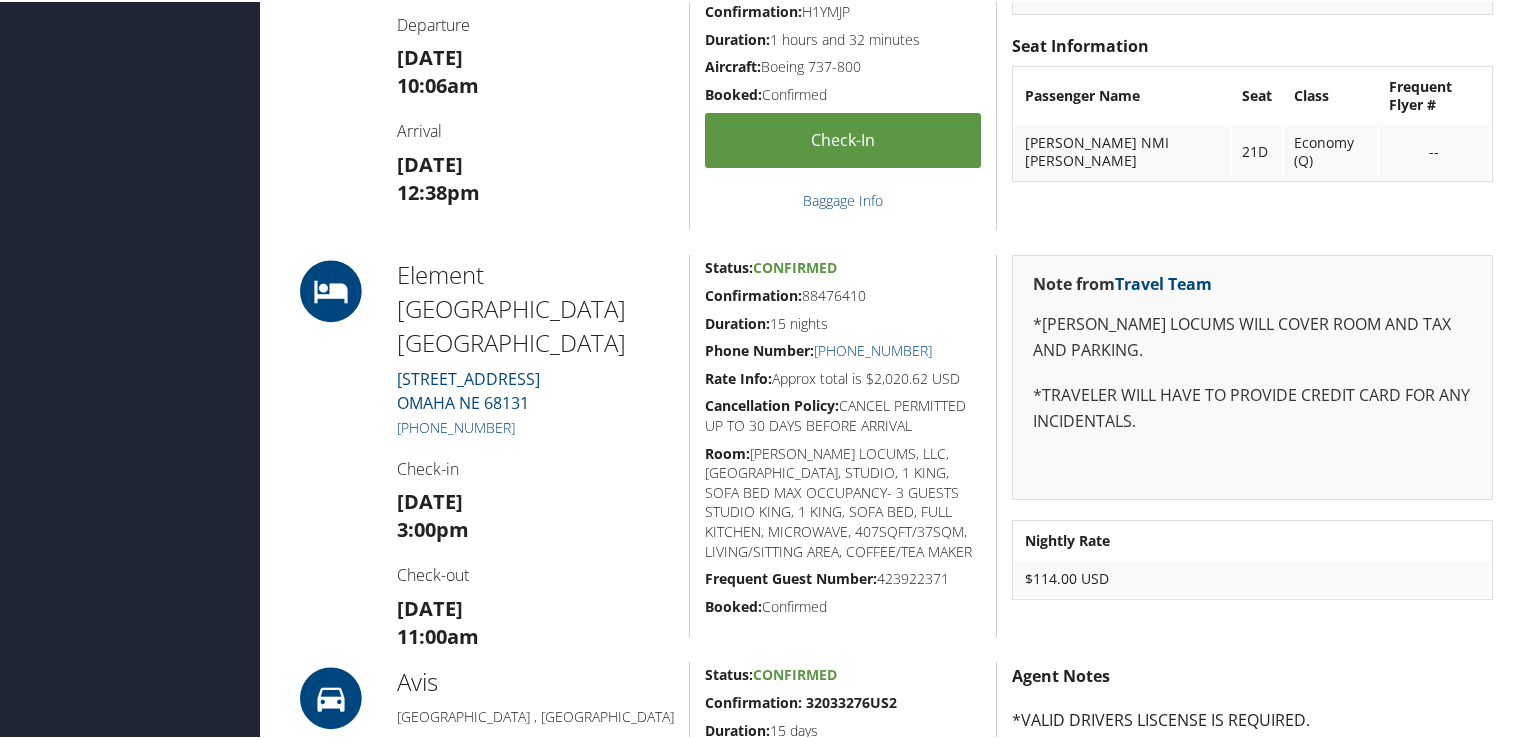 scroll, scrollTop: 1053, scrollLeft: 0, axis: vertical 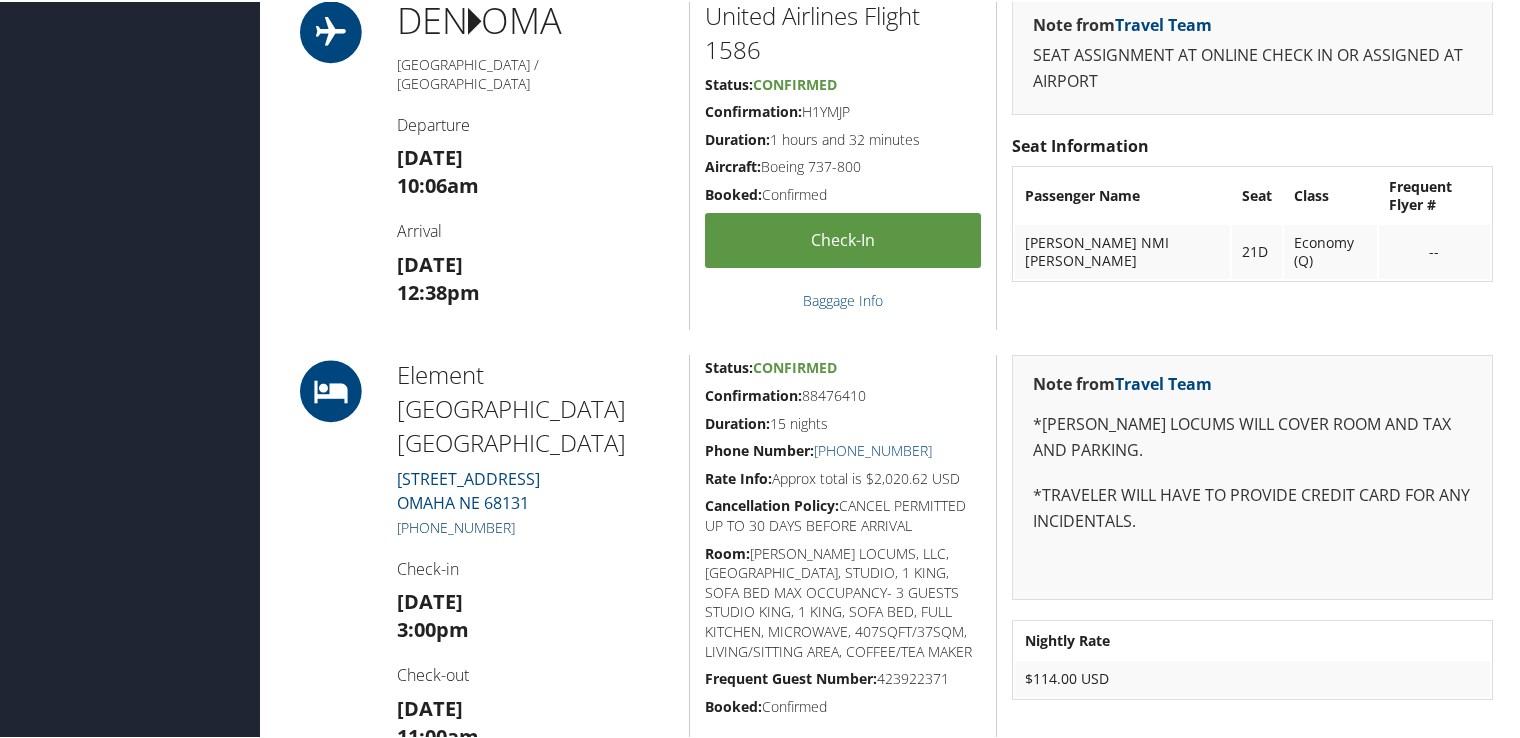 click on "[PHONE_NUMBER]" at bounding box center (456, 525) 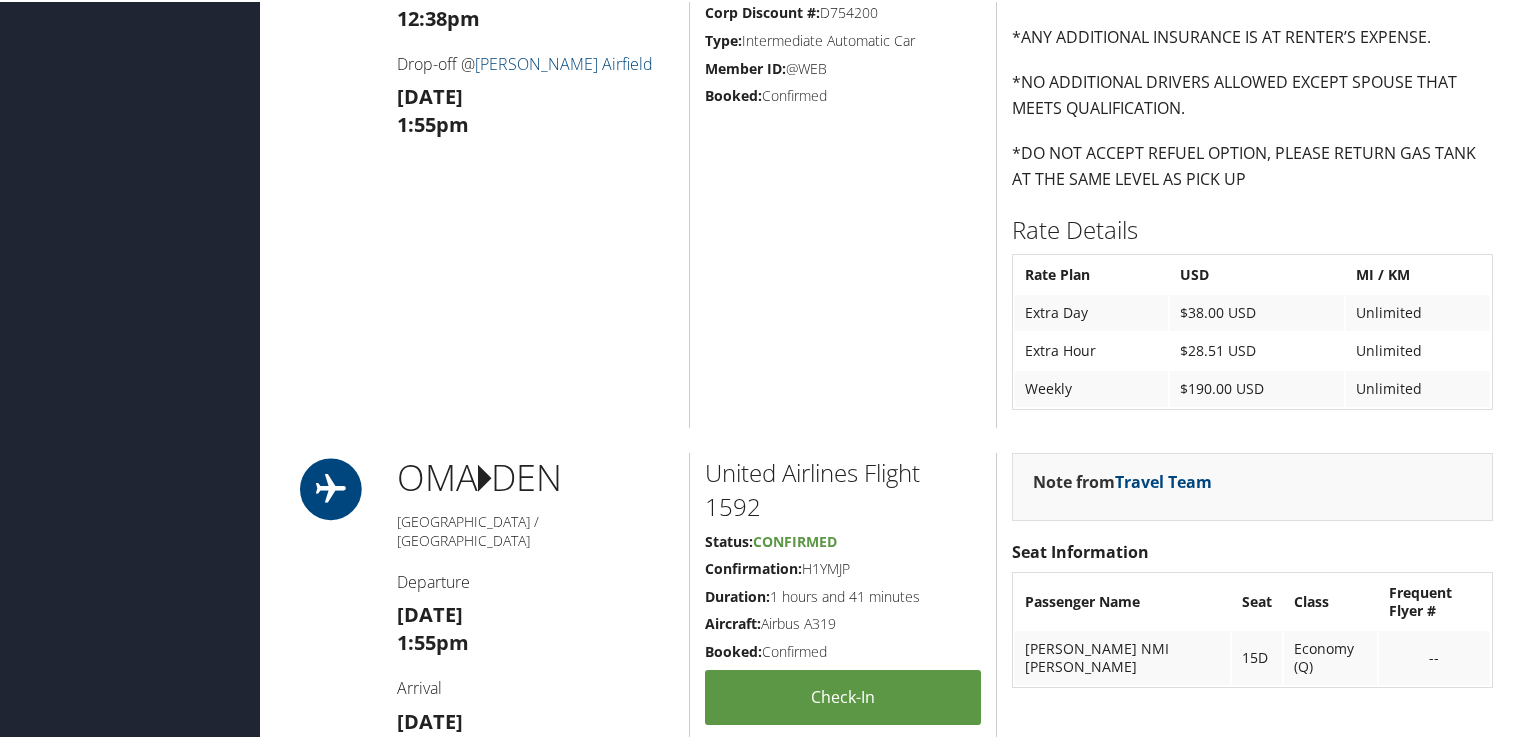 scroll, scrollTop: 2053, scrollLeft: 0, axis: vertical 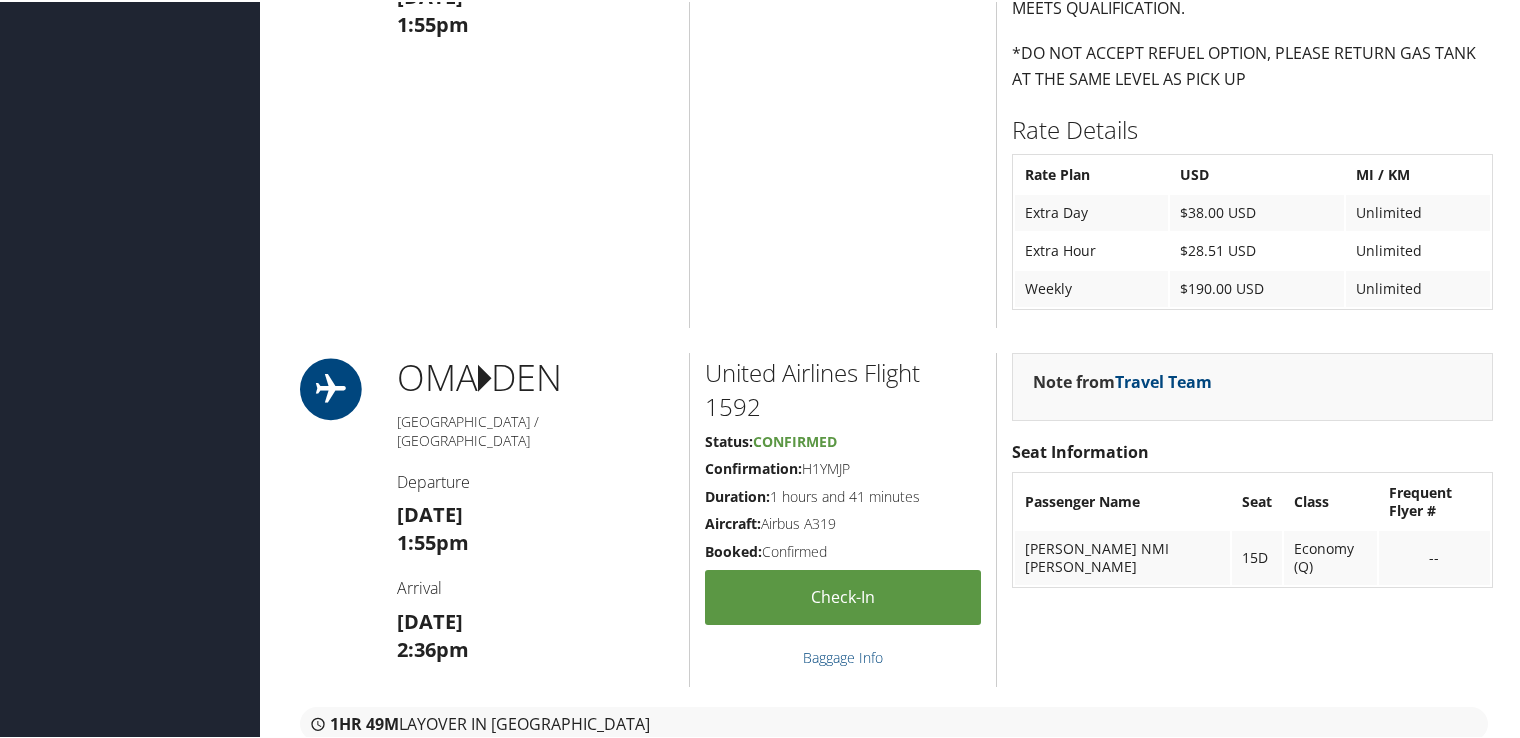 click on "Status:  Confirmed          Confirmation: 32033276US2          Duration:  15 days                                  Rate Info:  666.1 USD          Confirmation:  32033276US2                          Corp Discount #:  D754200          Type:  Intermediate  Automatic Car                          Member ID:  @WEB                                  Booked:  Confirmed" at bounding box center (842, 43) 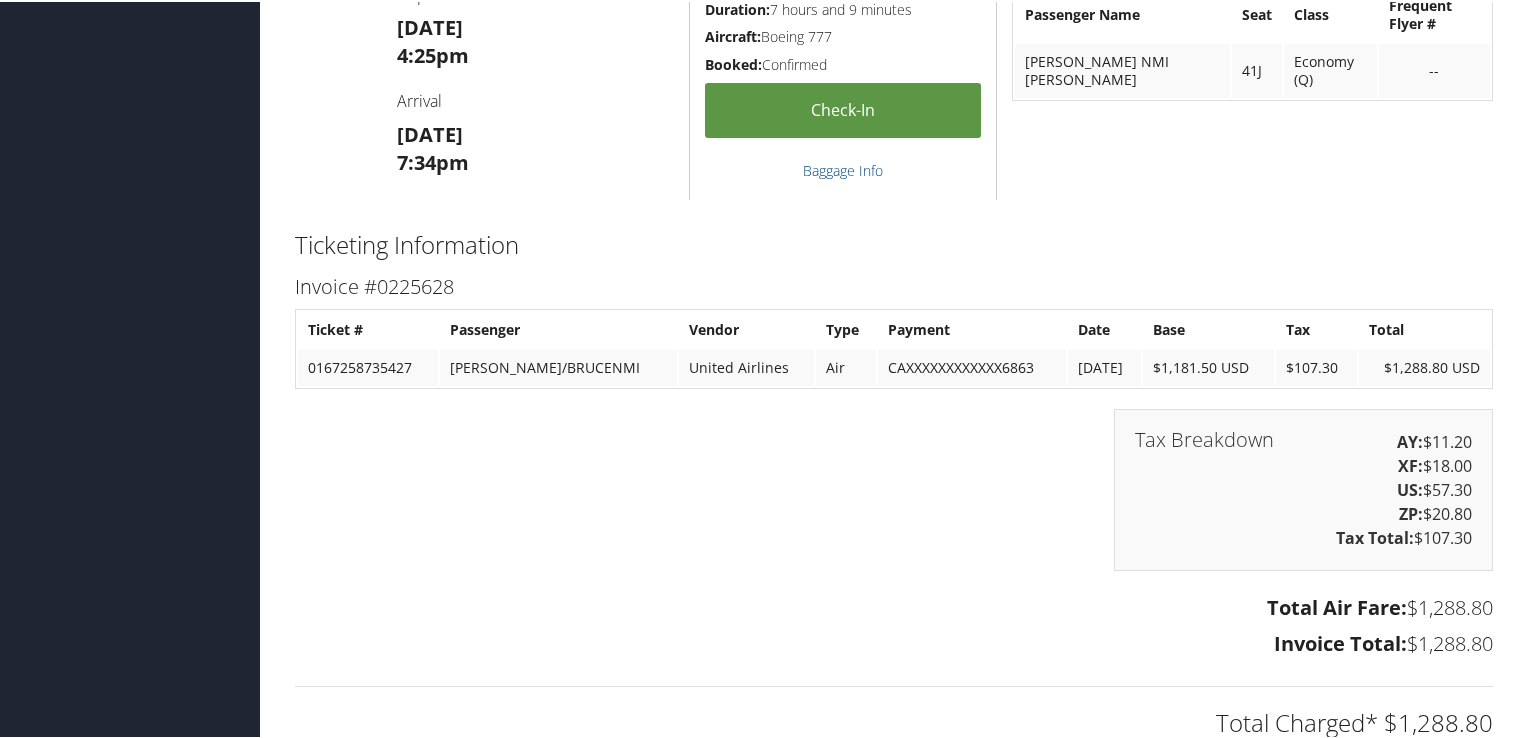 scroll, scrollTop: 3253, scrollLeft: 0, axis: vertical 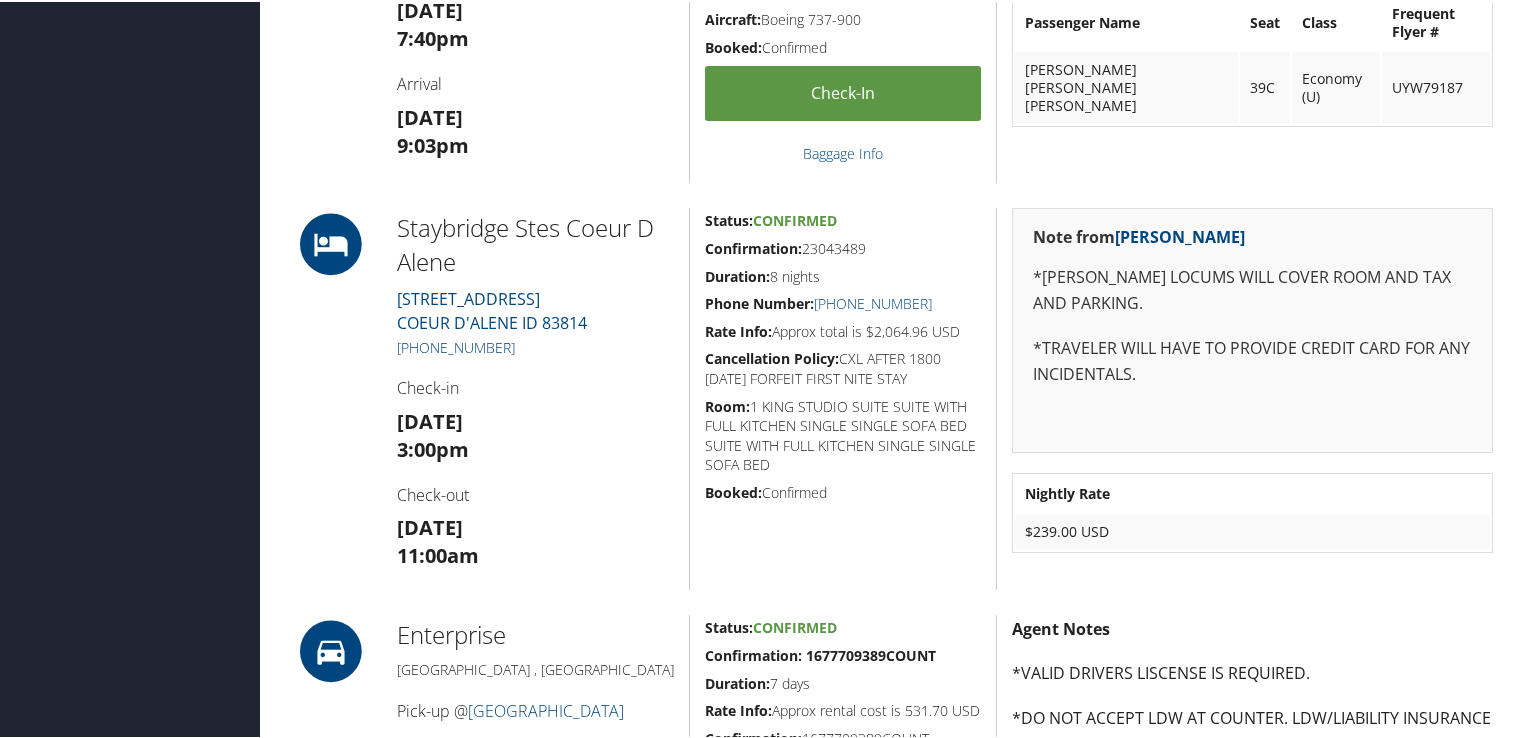 click on "[PHONE_NUMBER]" at bounding box center (456, 345) 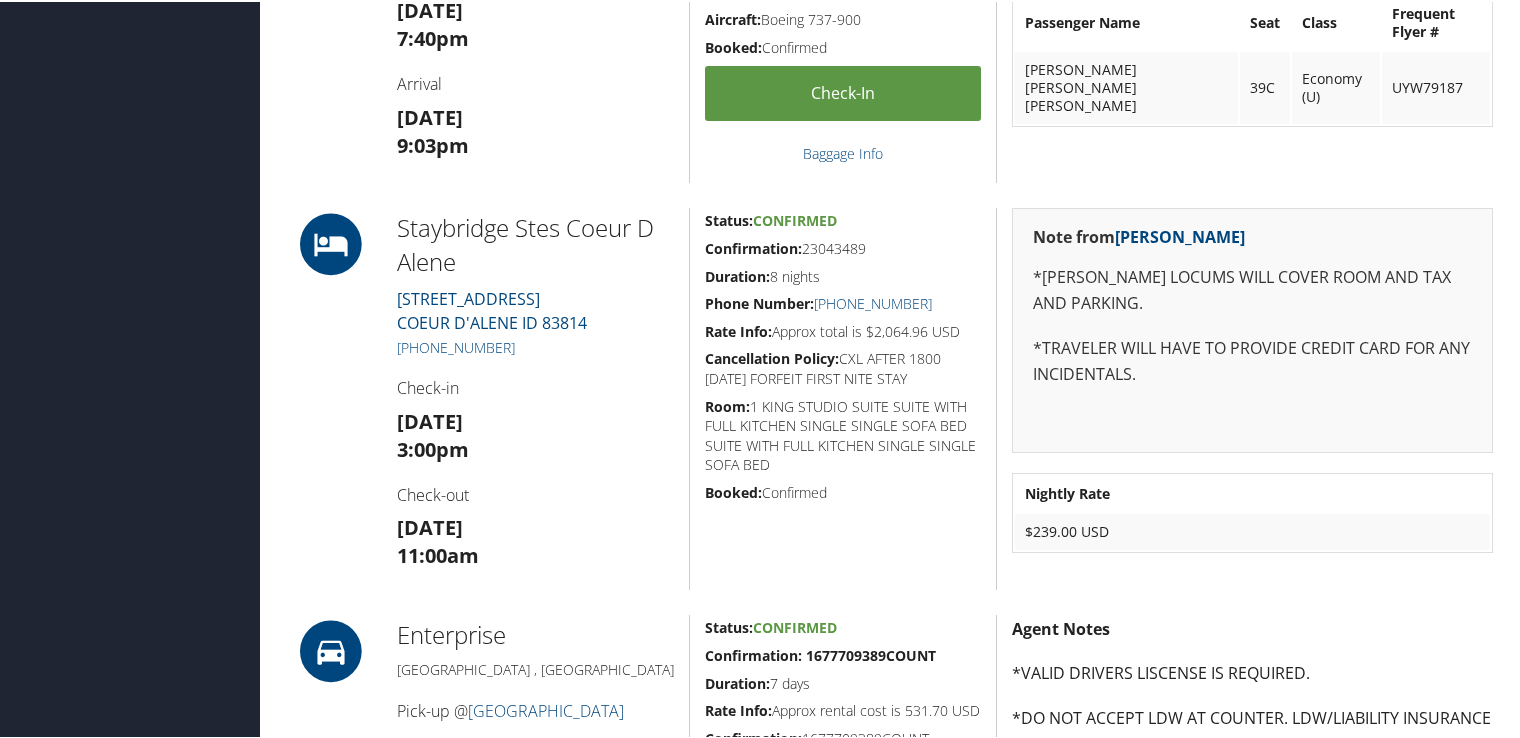 click on "85694262
[GEOGRAPHIC_DATA], [GEOGRAPHIC_DATA]   [GEOGRAPHIC_DATA], [GEOGRAPHIC_DATA]          [DATE] - [DATE]
ISLQCE
Agency Locator
Agency Locator ISLQCE
Booked by  [PERSON_NAME]
Booked by  [PERSON_NAME]
Email
Download PDF
Add to Calendar
Push to Tripit
History
A-06116" at bounding box center (894, 1027) 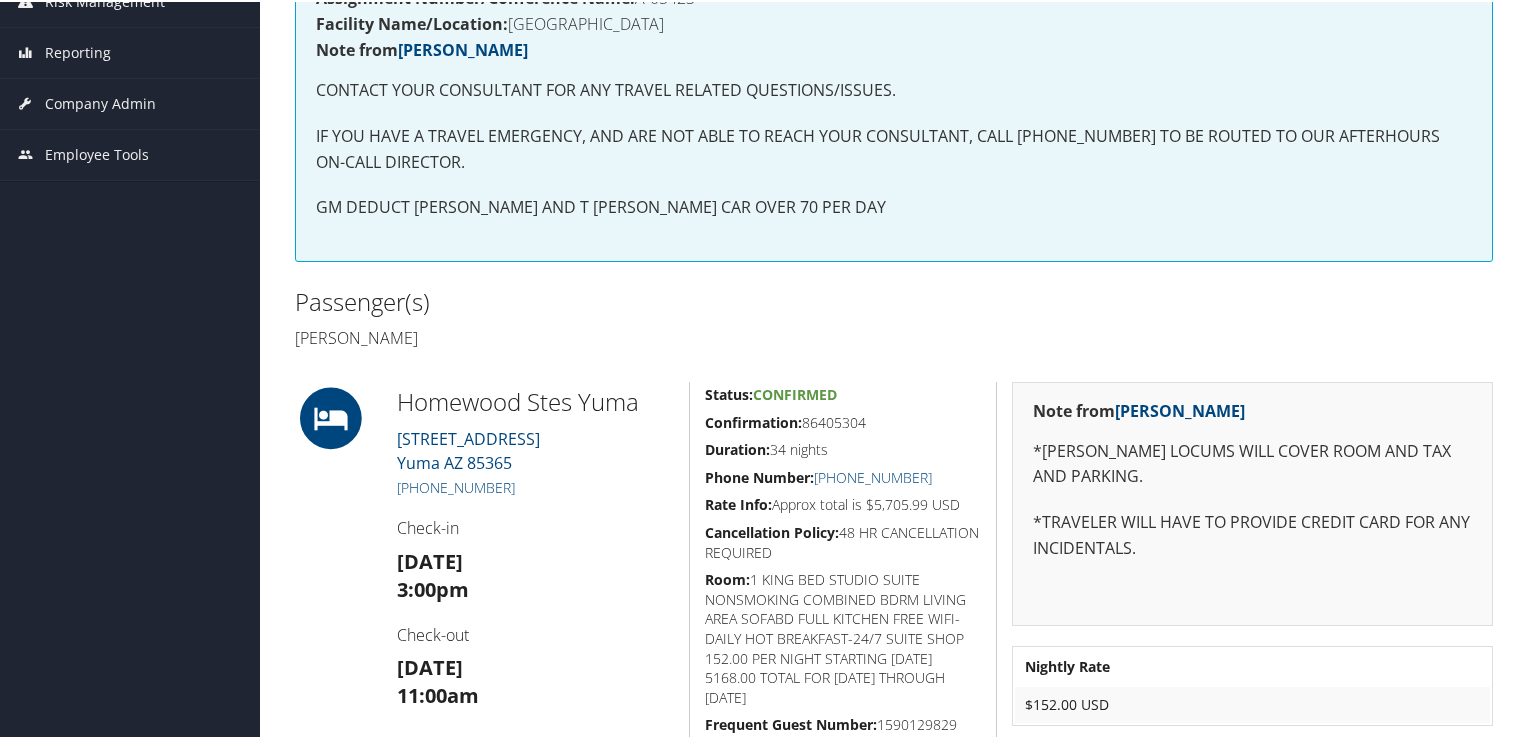 scroll, scrollTop: 400, scrollLeft: 0, axis: vertical 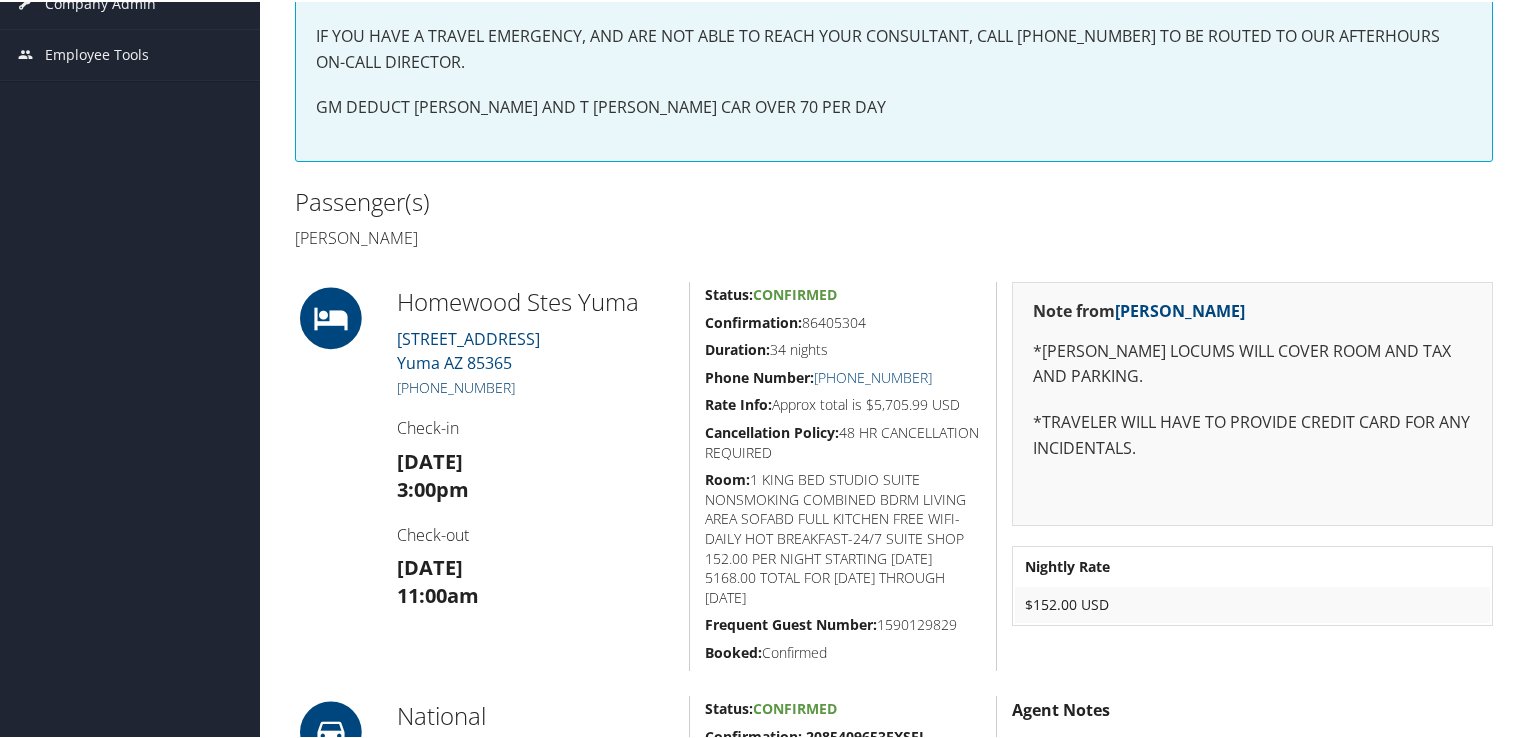 click on "[PHONE_NUMBER]" at bounding box center [456, 385] 